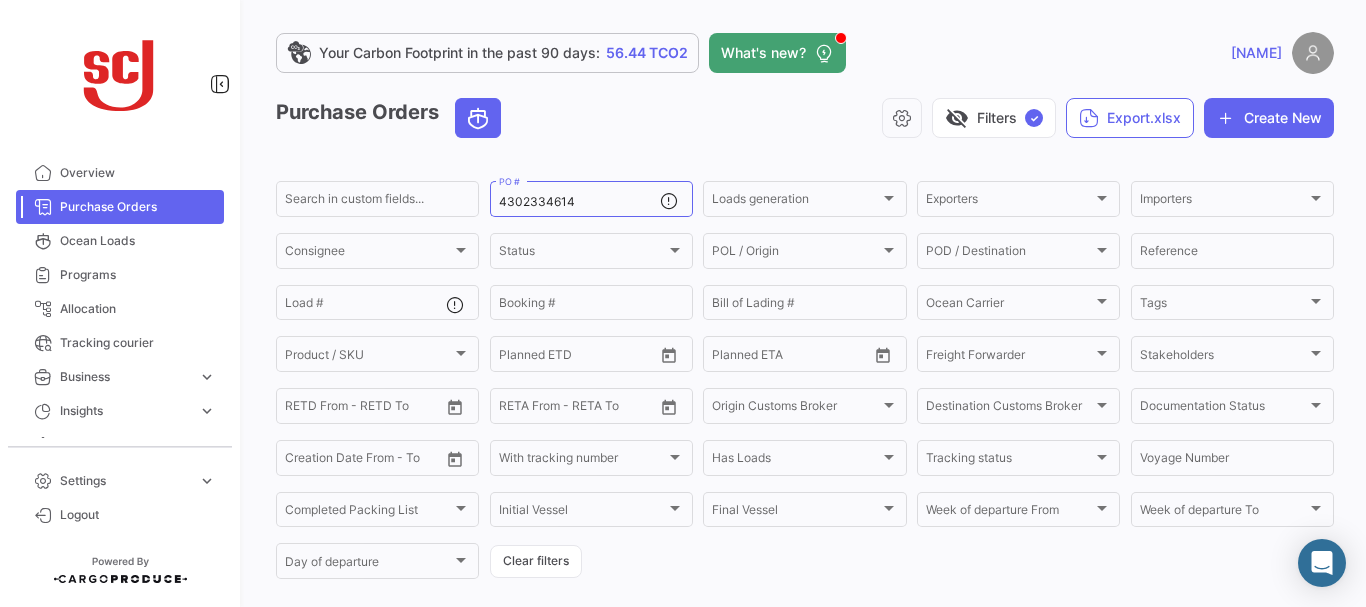 scroll, scrollTop: 0, scrollLeft: 0, axis: both 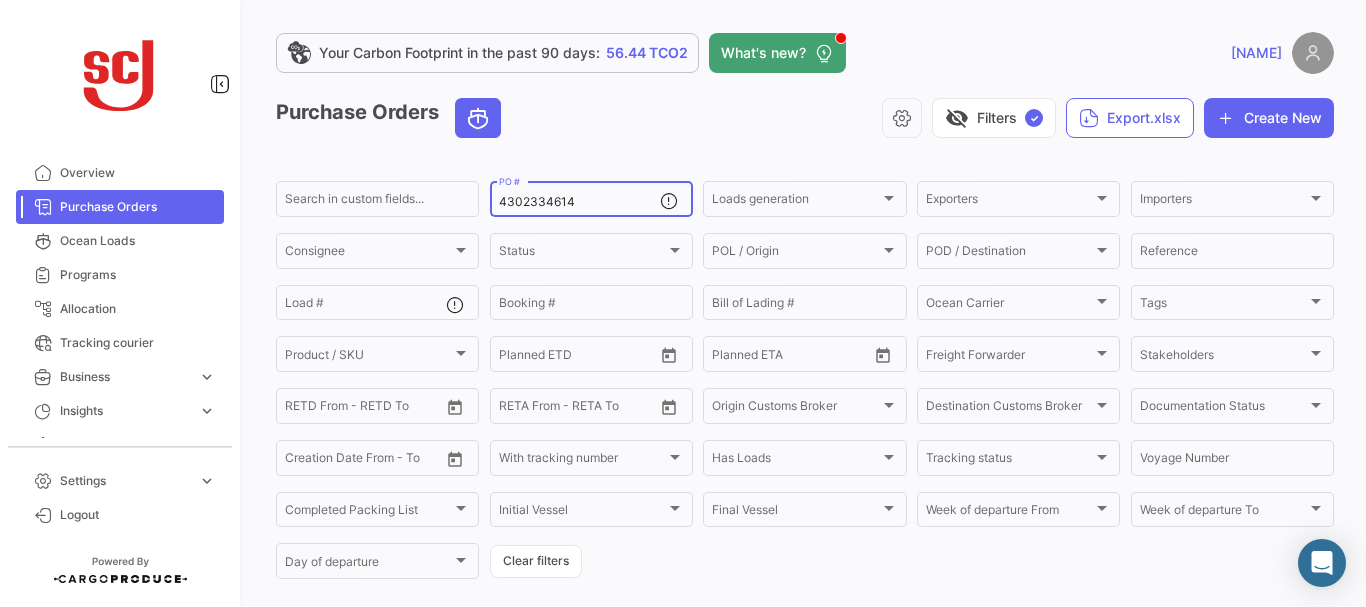 click on "4302334614" at bounding box center [579, 202] 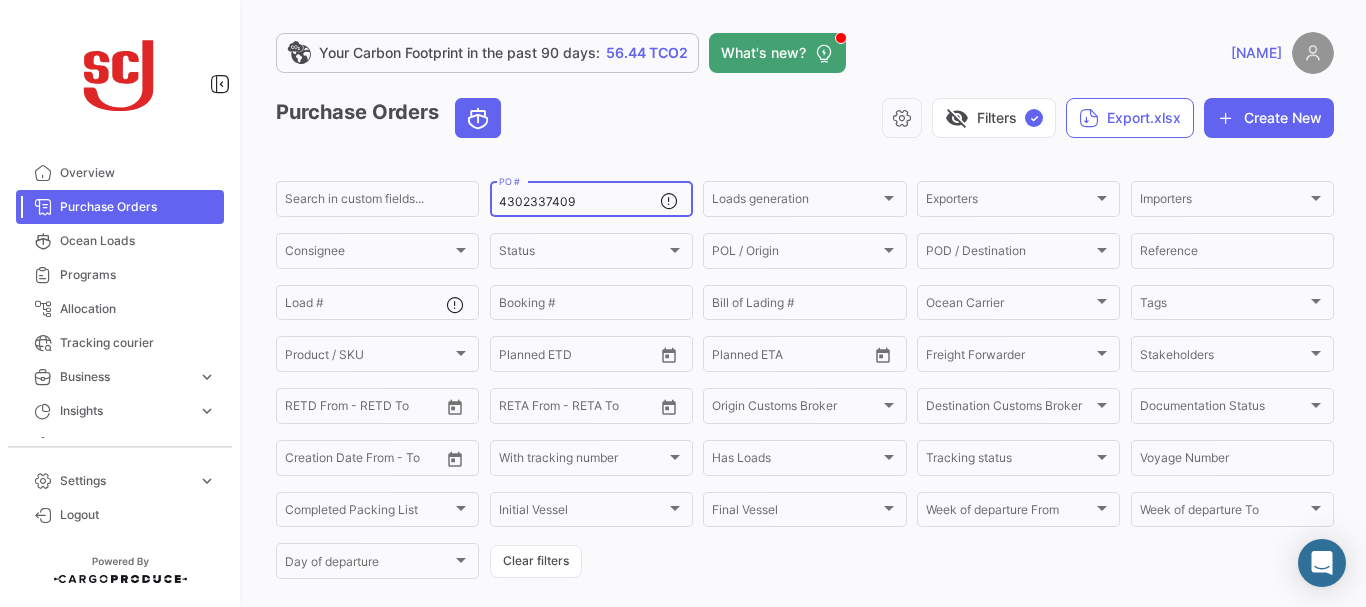type on "4302337409" 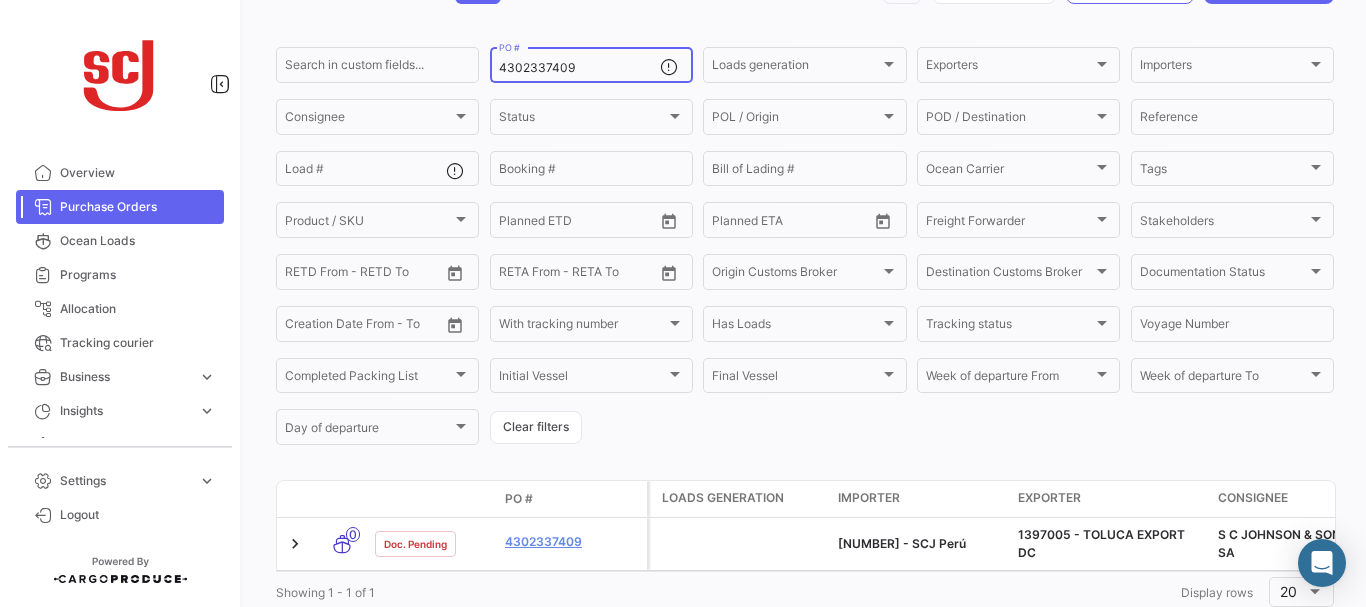 scroll, scrollTop: 202, scrollLeft: 0, axis: vertical 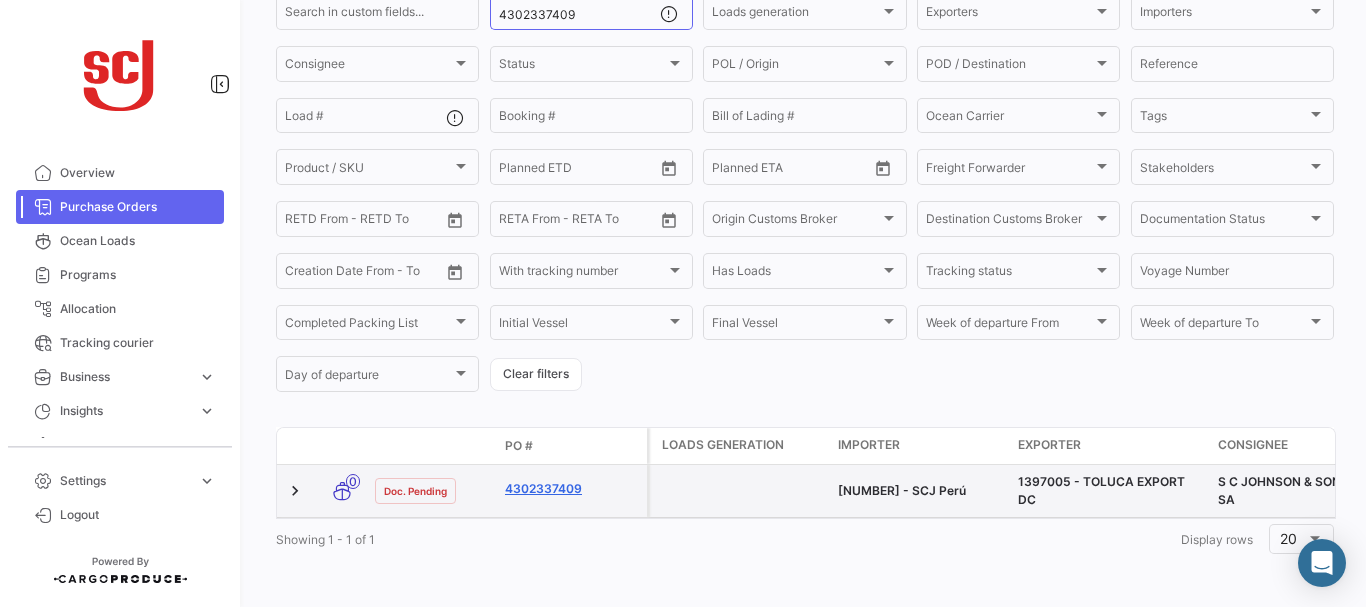 click on "4302337409" 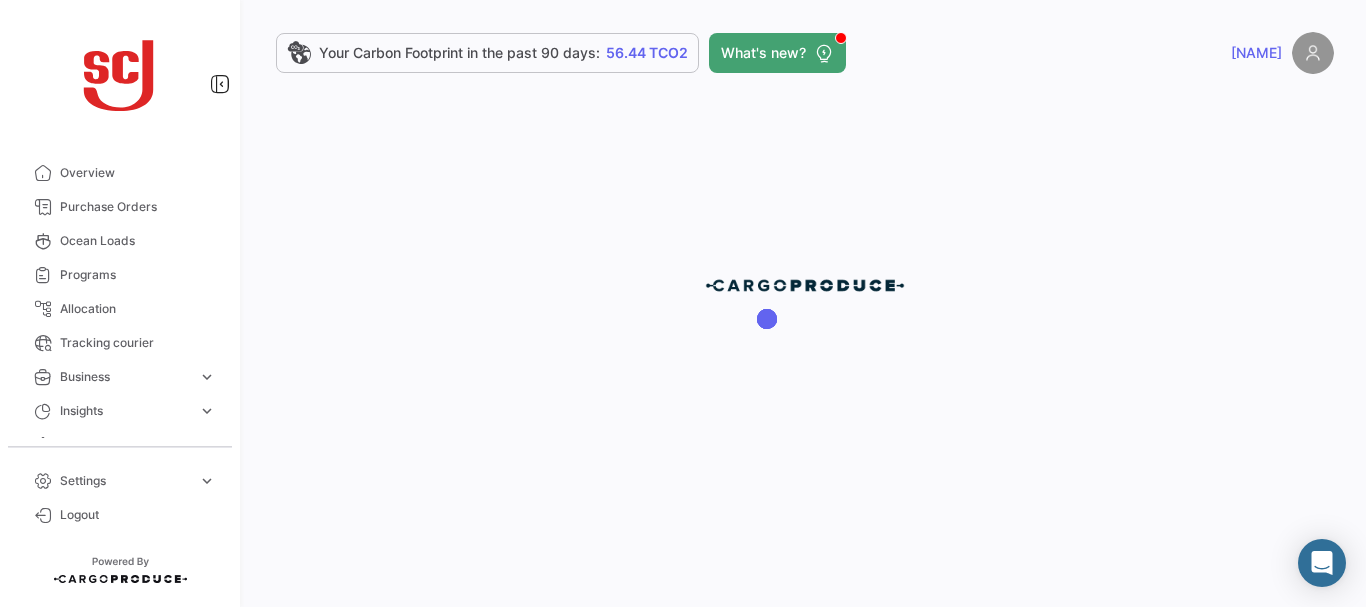 scroll, scrollTop: 0, scrollLeft: 0, axis: both 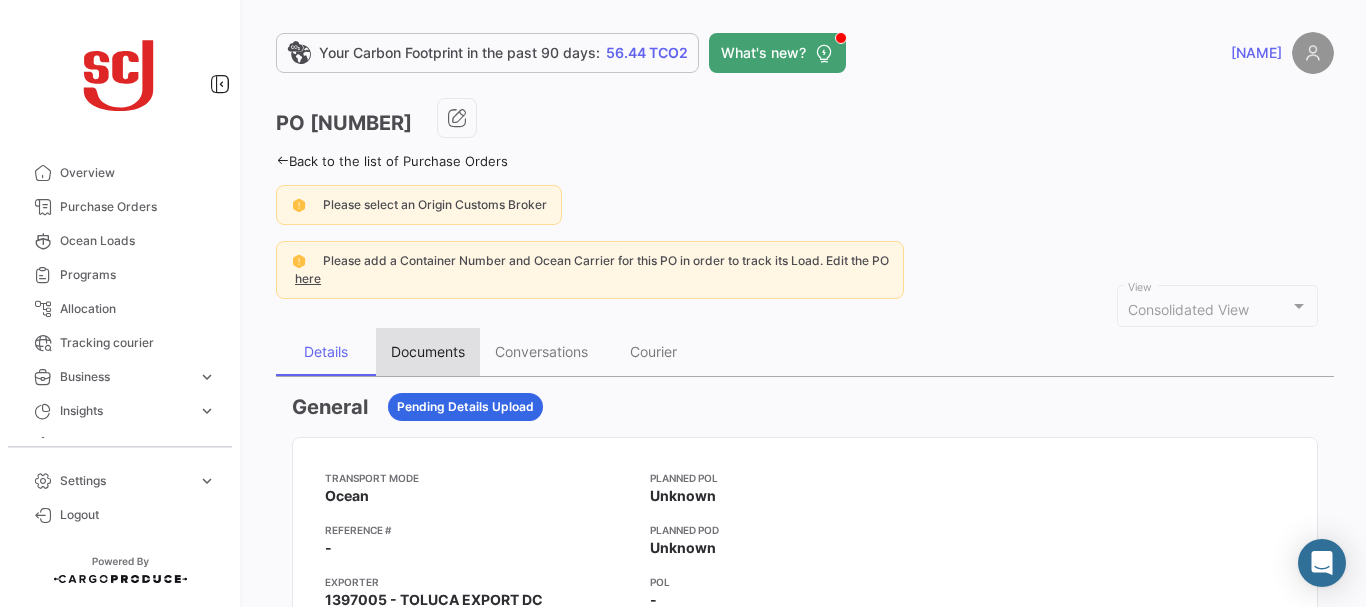 click on "Documents" at bounding box center [428, 351] 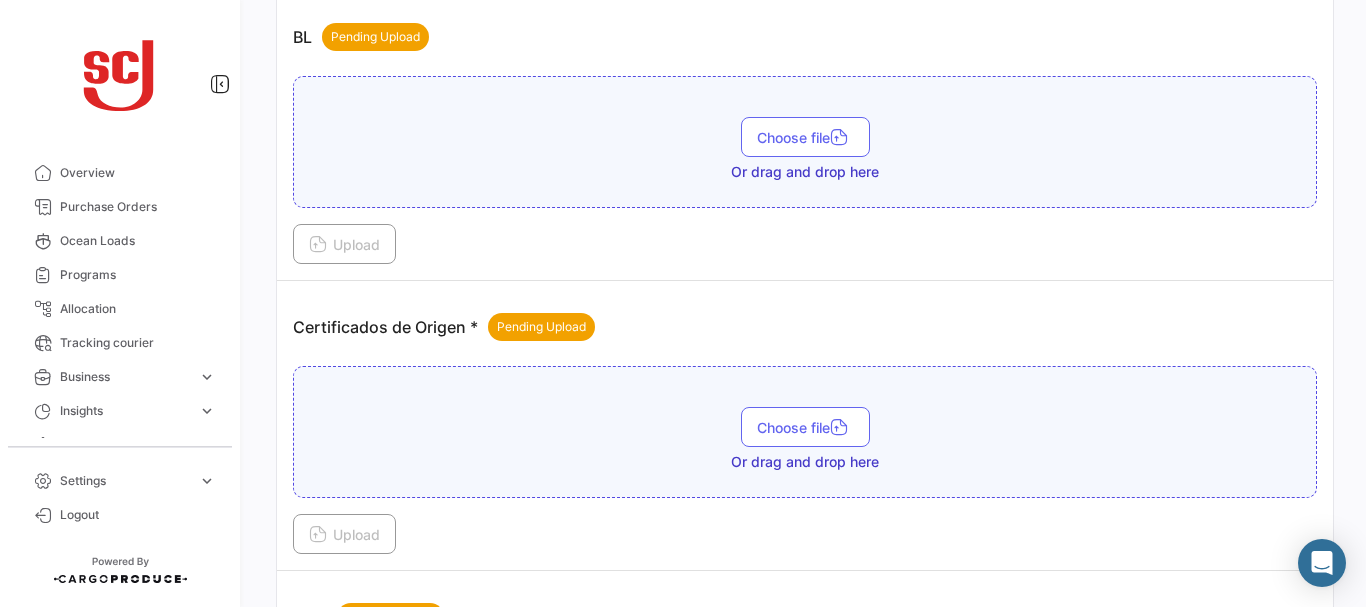 scroll, scrollTop: 2622, scrollLeft: 0, axis: vertical 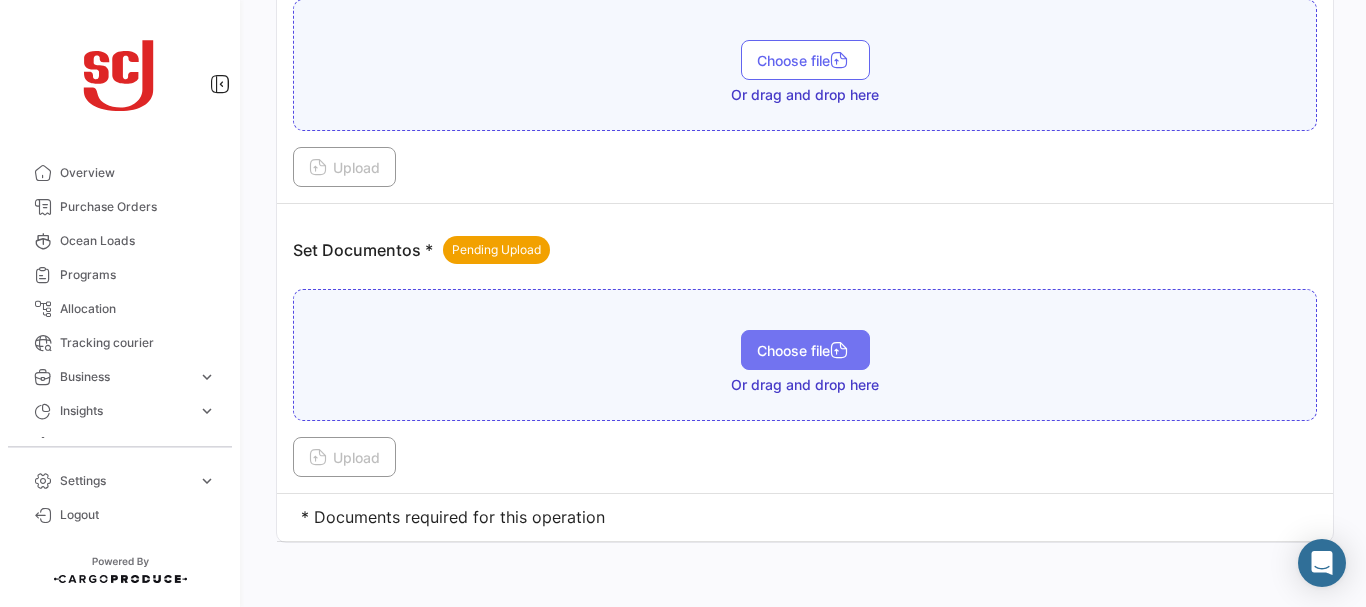 click on "Choose file" at bounding box center (805, 350) 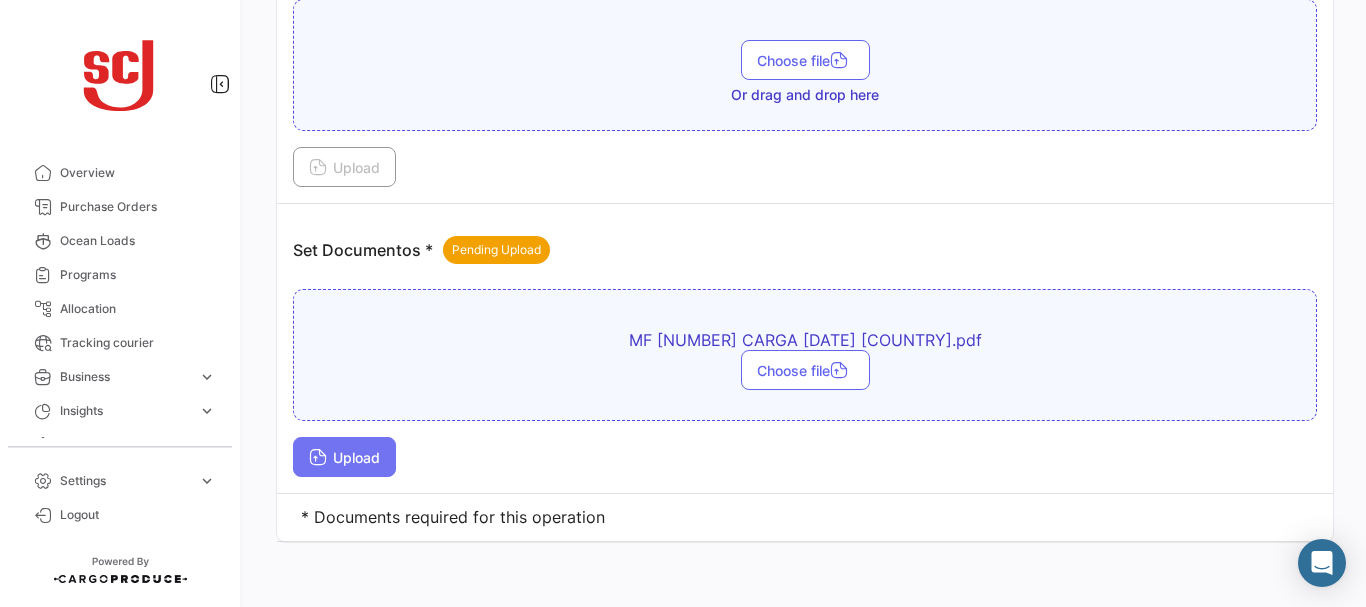 click on "Upload" at bounding box center [344, 457] 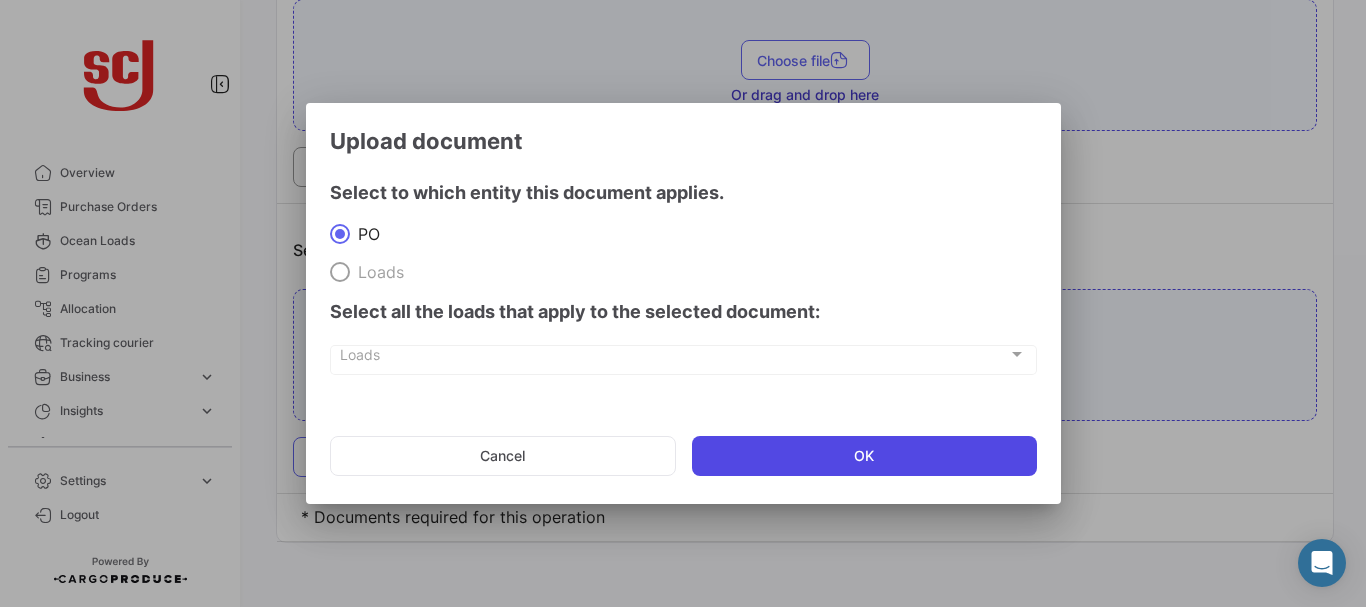 click on "OK" 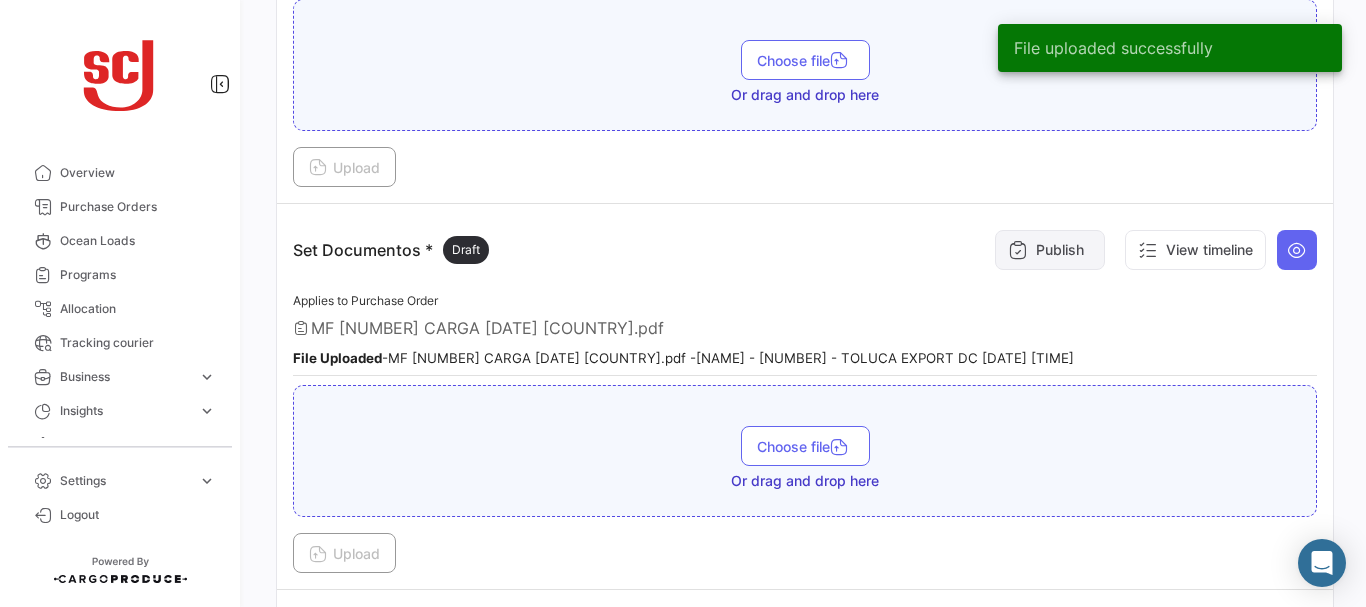 click on "Publish" at bounding box center [1050, 250] 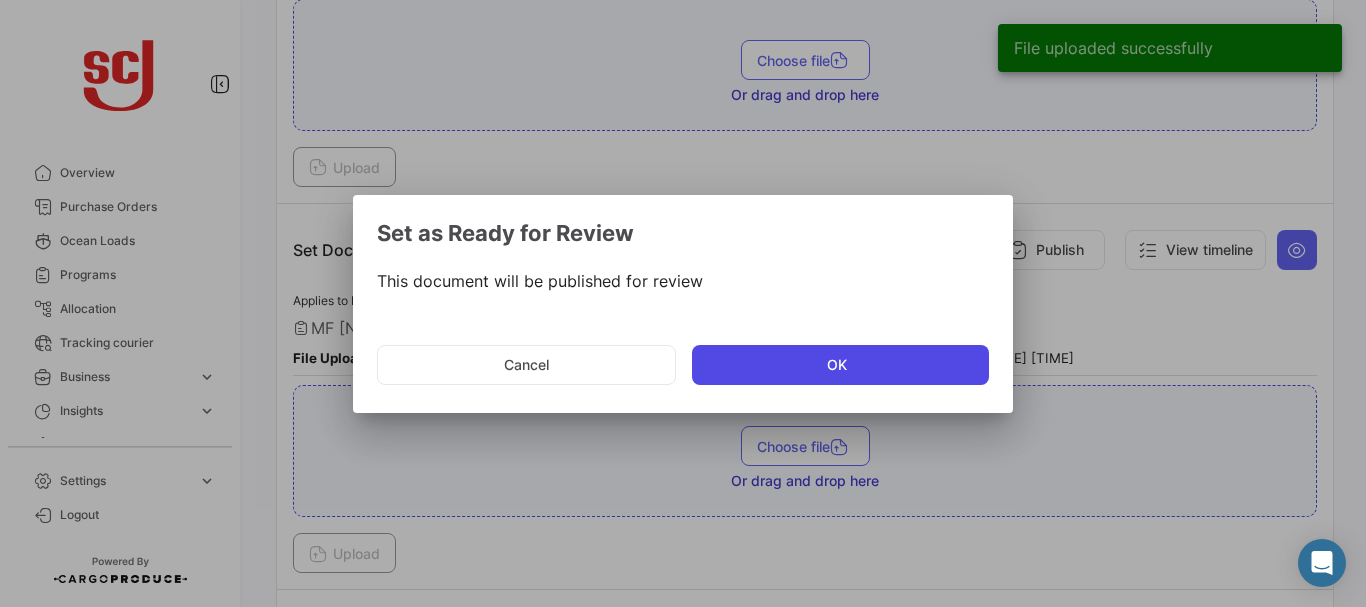 click on "OK" 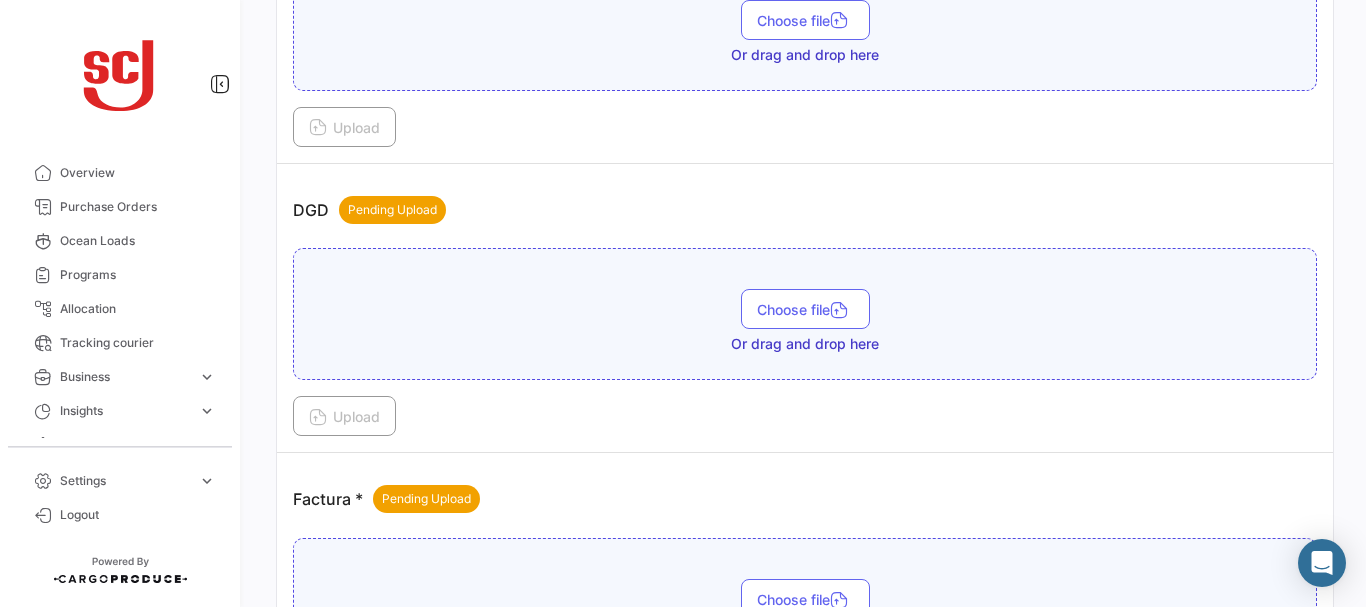 scroll, scrollTop: 1212, scrollLeft: 0, axis: vertical 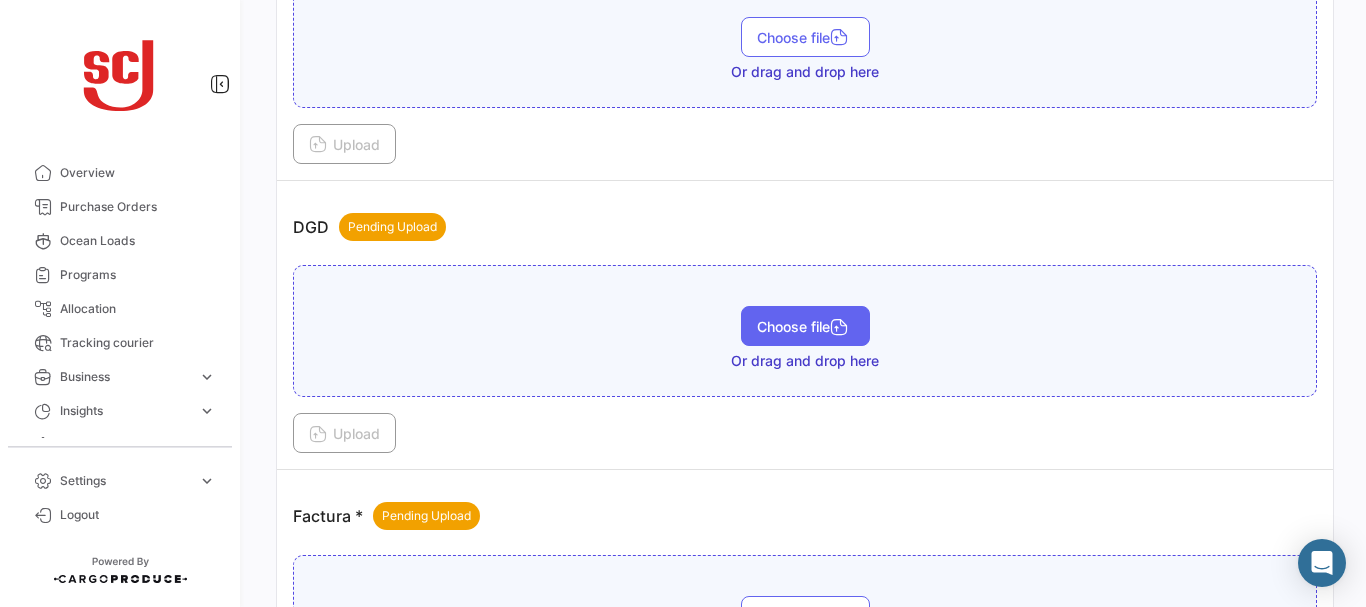 click on "Choose file" at bounding box center [805, 326] 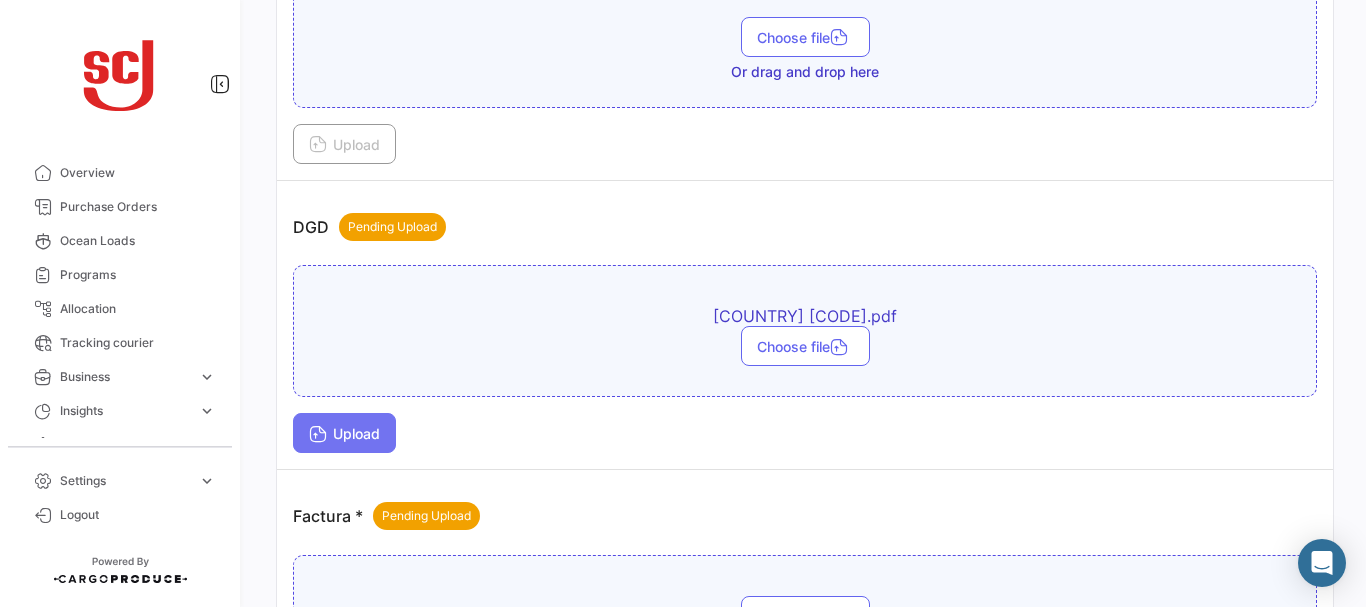 click on "Upload" at bounding box center [344, 433] 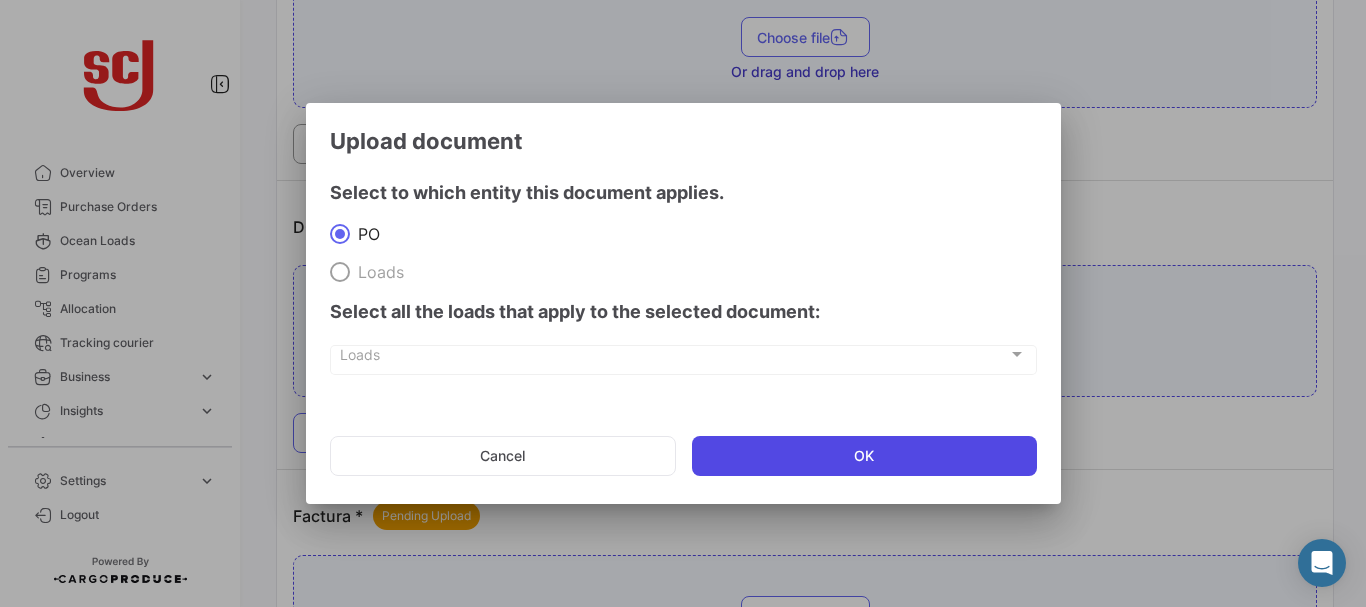 click on "OK" 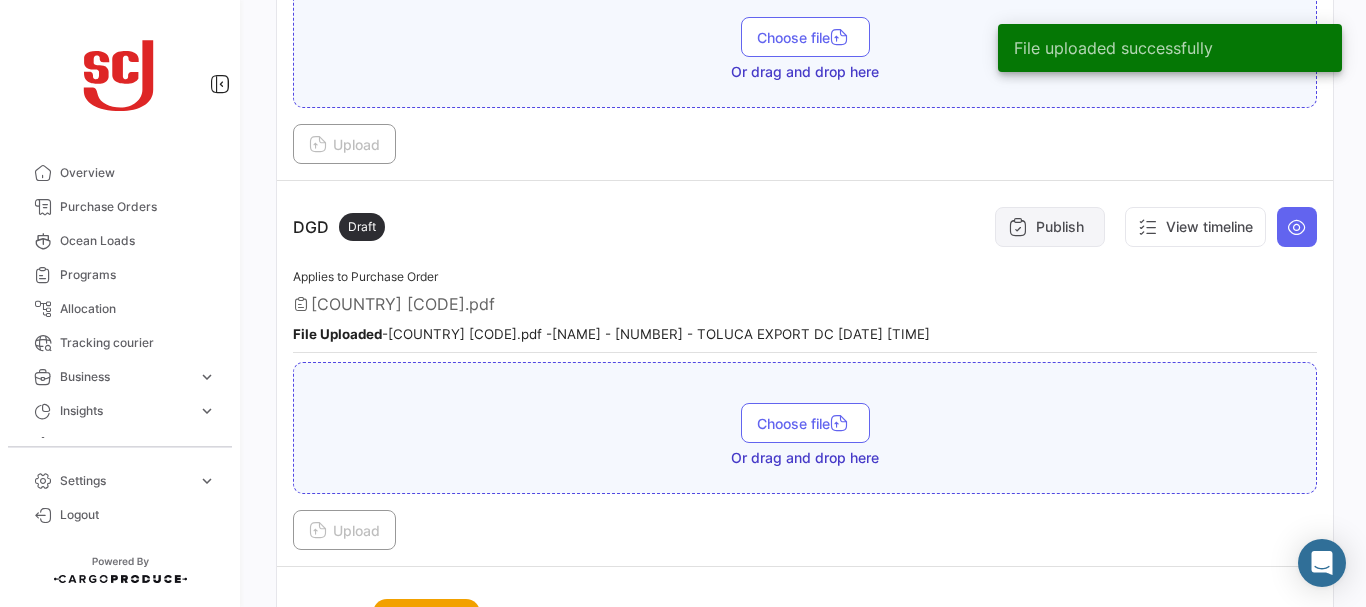 click on "Publish" at bounding box center (1050, 227) 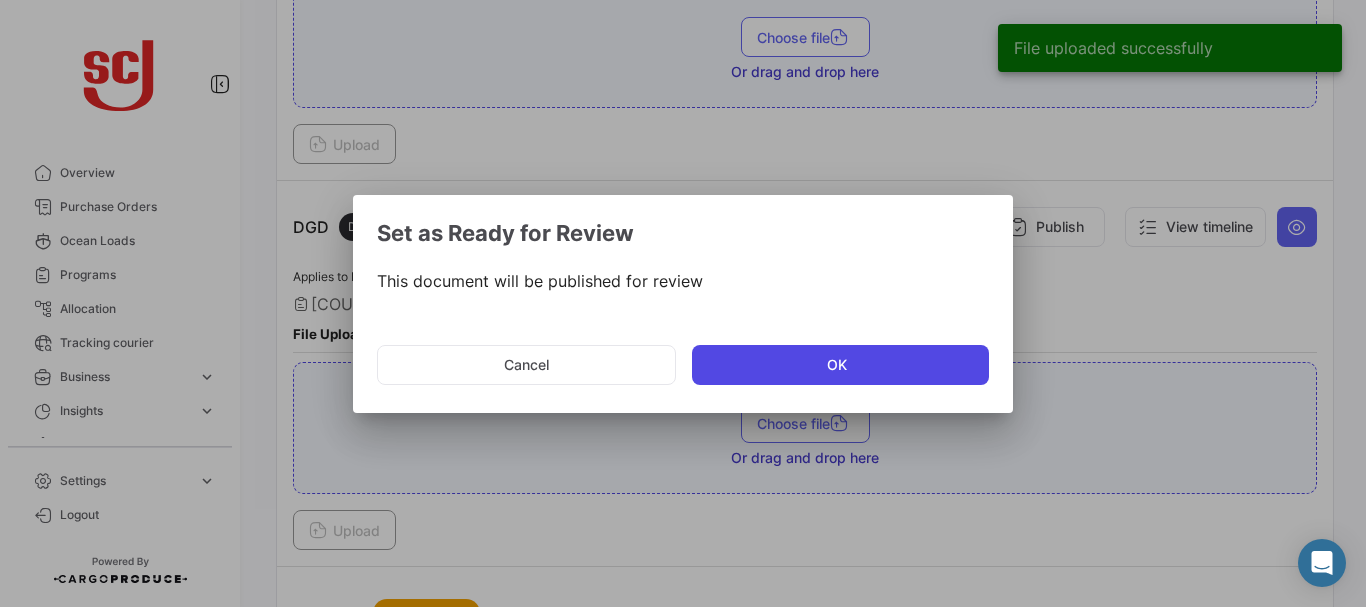 click on "OK" 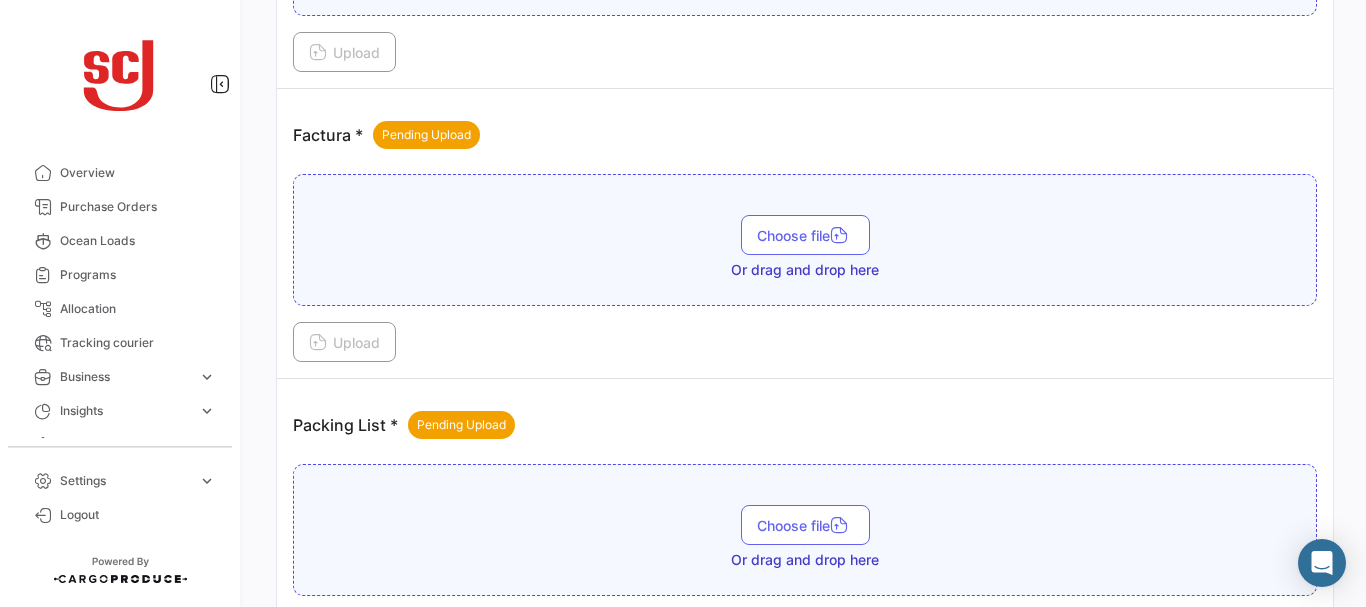 scroll, scrollTop: 1696, scrollLeft: 0, axis: vertical 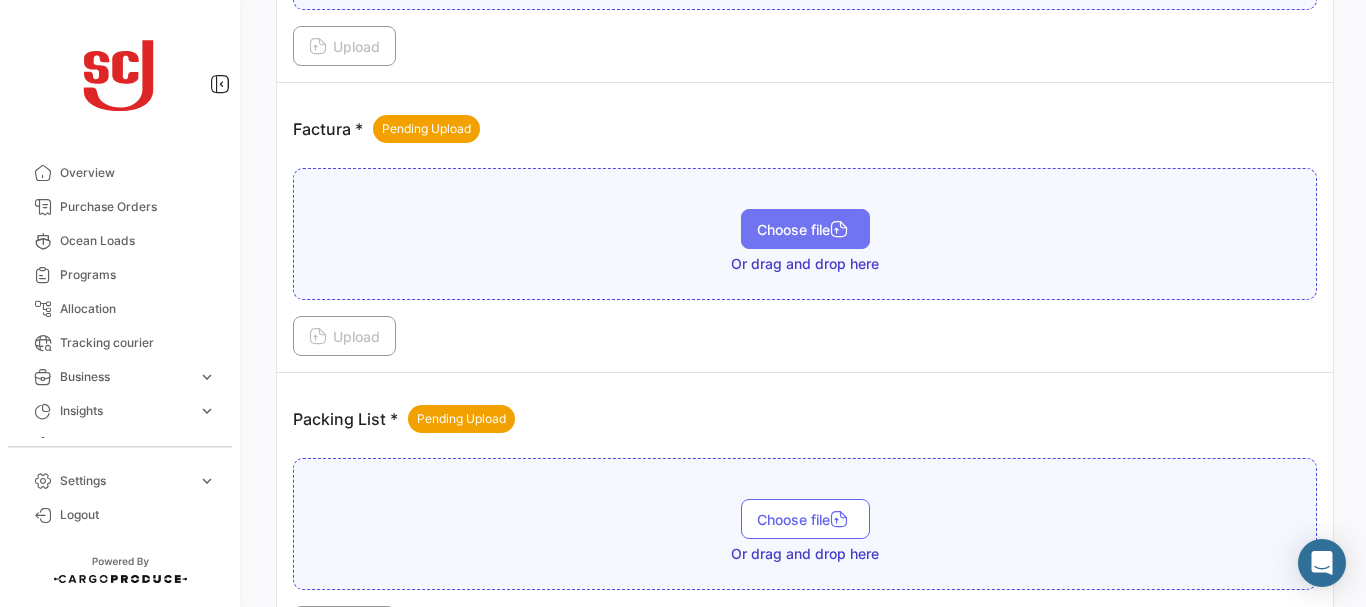 click on "Choose file" at bounding box center [805, 229] 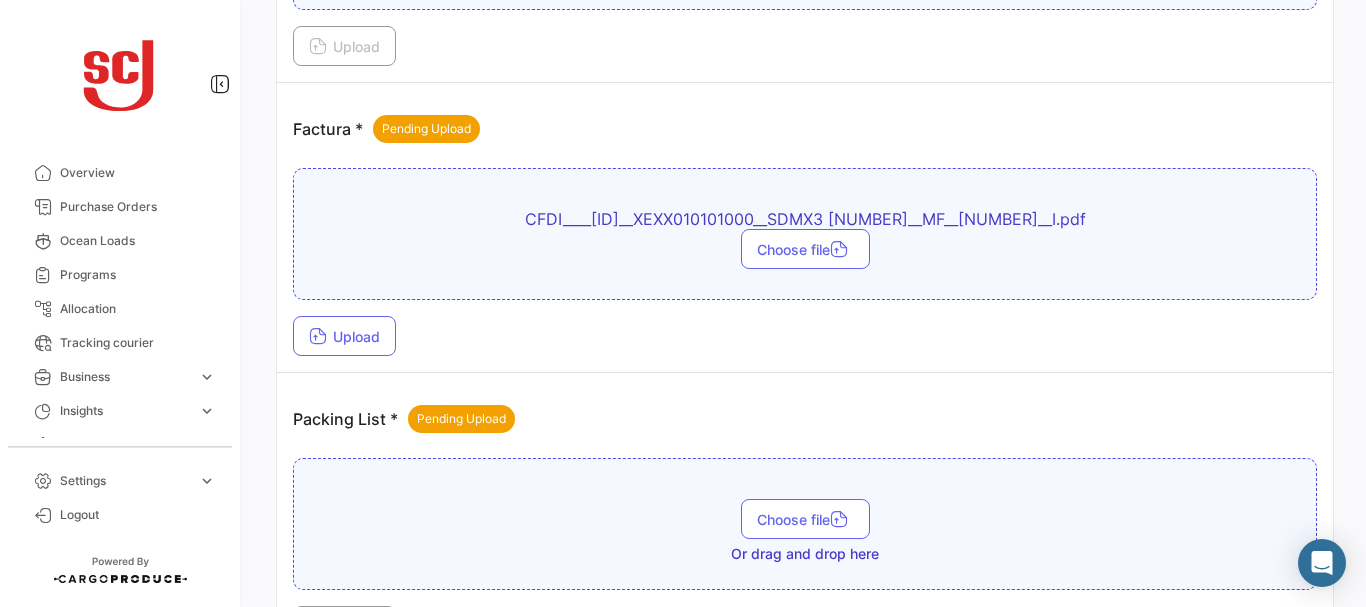 click on "CFDI____[ID]__XEXX010101000__SDMX3 [NUMBER]__MF__[NUMBER]__I.pdf   Choose file   Upload" at bounding box center (805, 262) 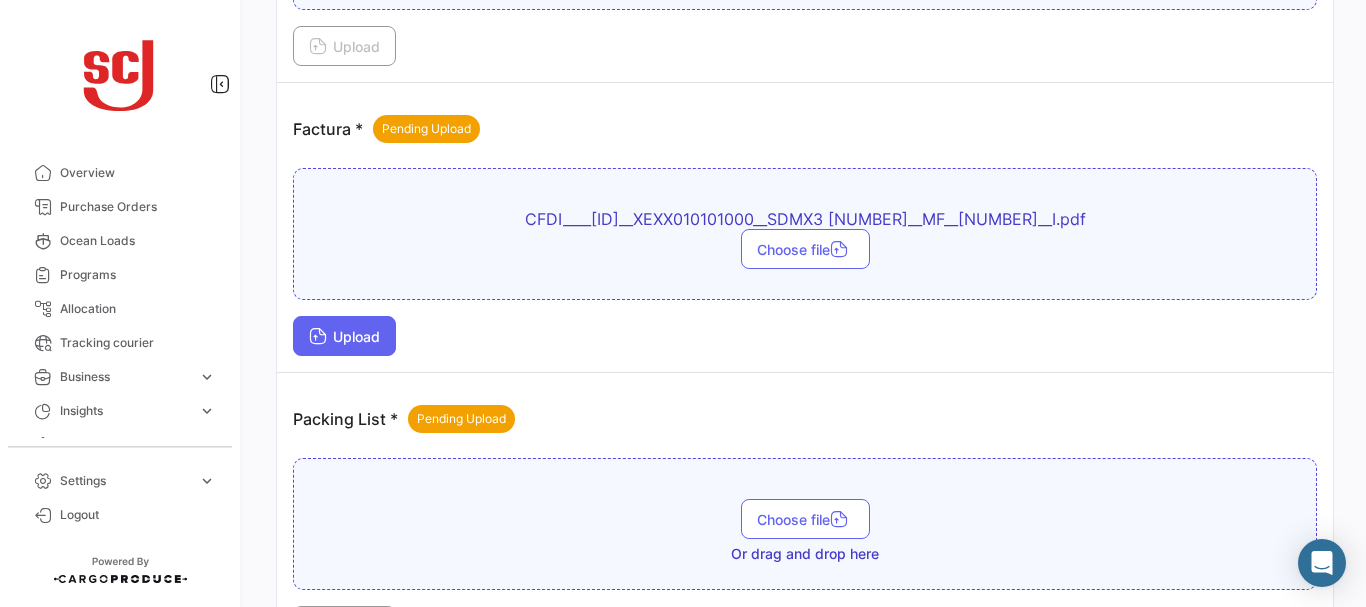 click on "Upload" at bounding box center [344, 336] 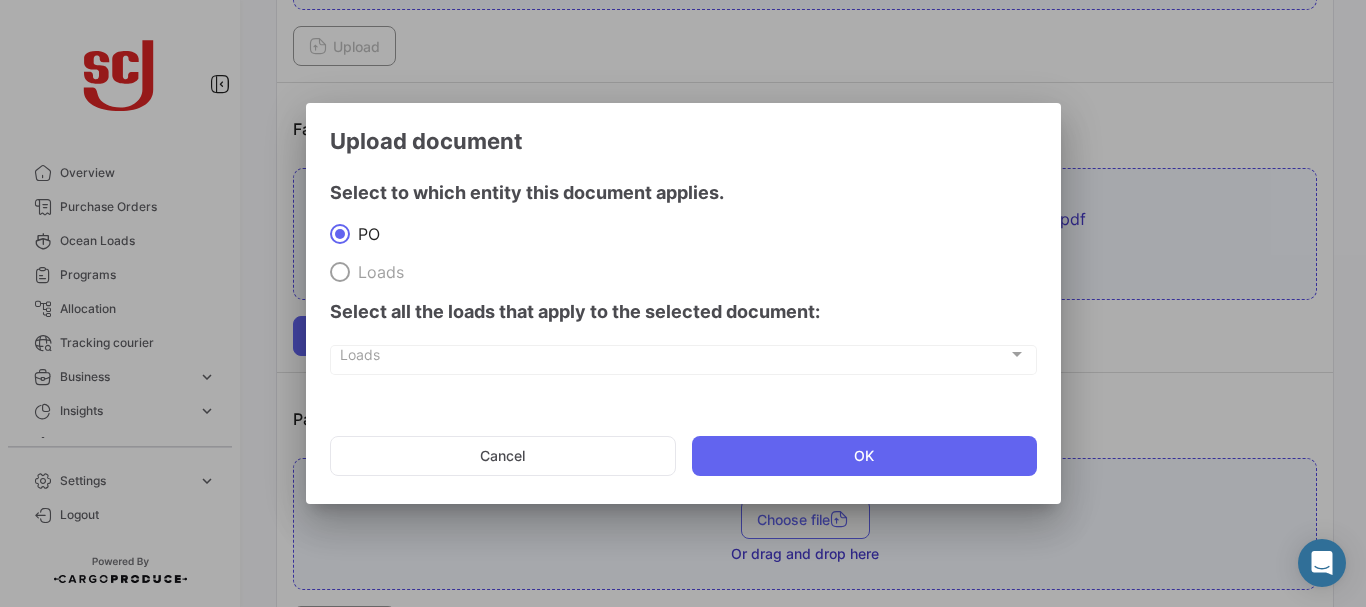 click on "Select all the loads that apply to the selected document:" at bounding box center [683, 312] 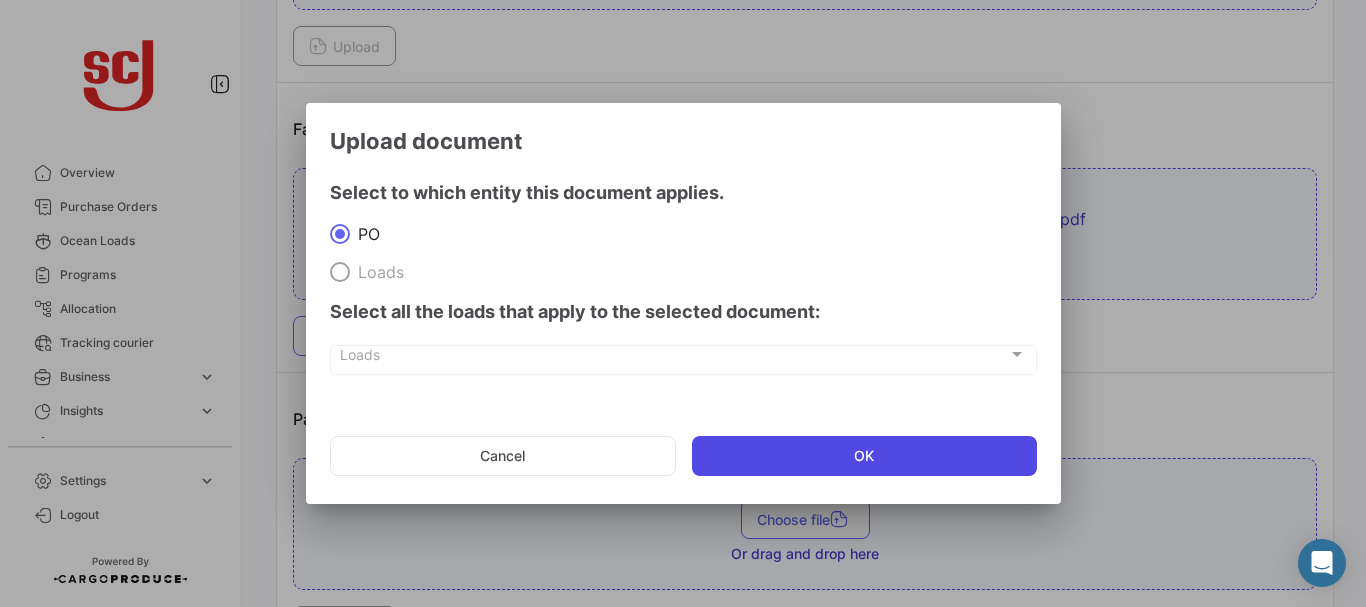 click on "OK" 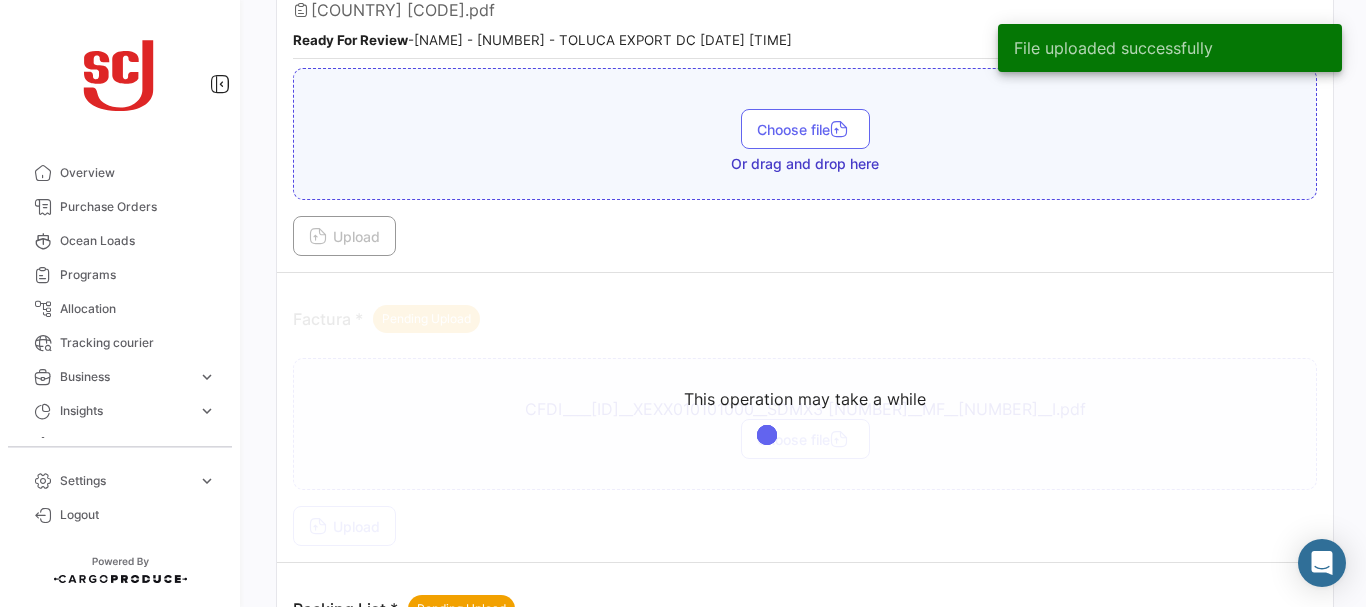 scroll, scrollTop: 1500, scrollLeft: 0, axis: vertical 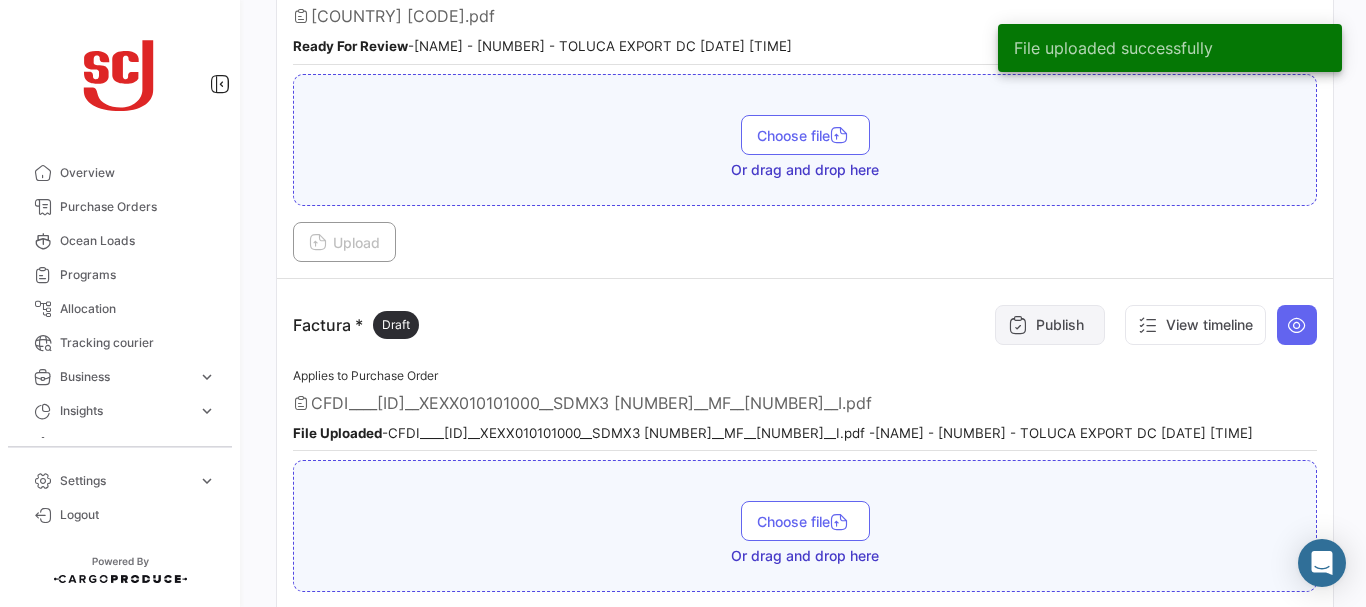 click on "Publish" at bounding box center (1050, 325) 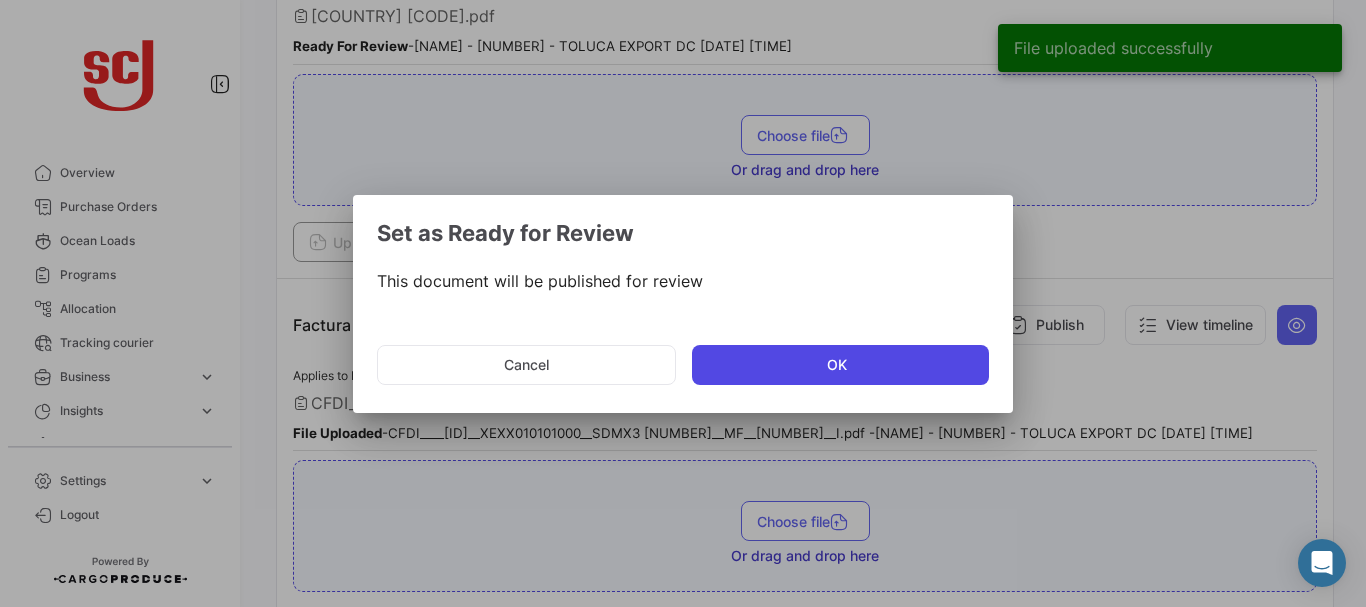 click on "OK" 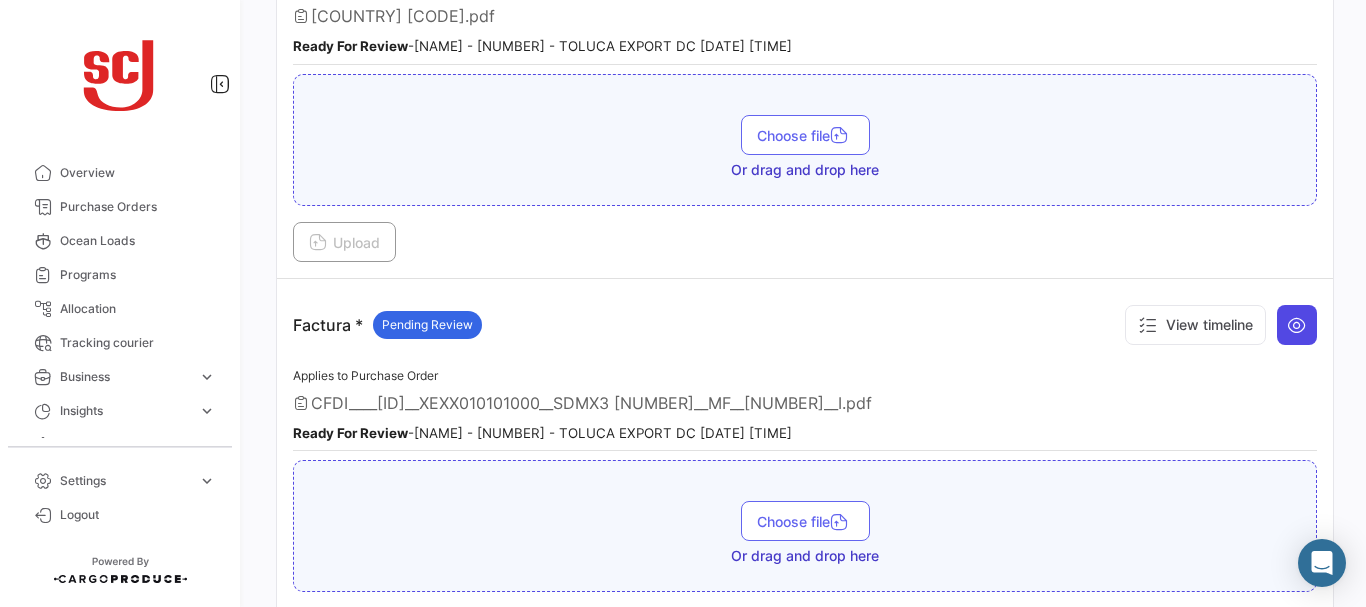 click at bounding box center [1297, 325] 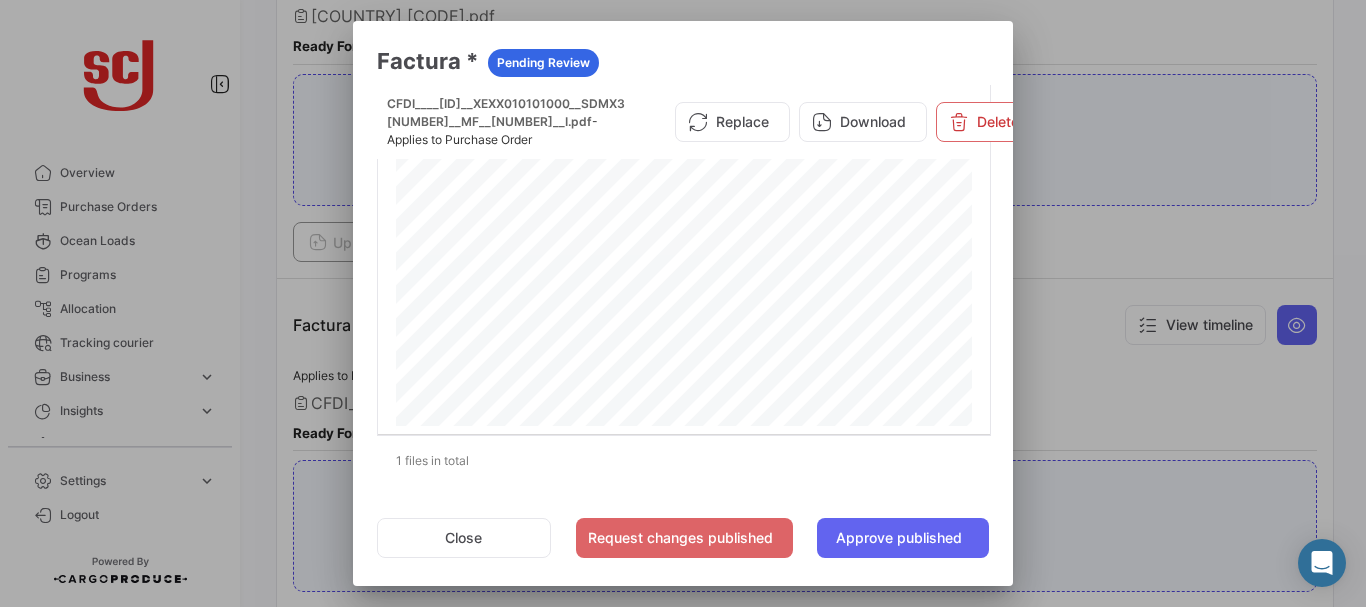 click at bounding box center (683, 303) 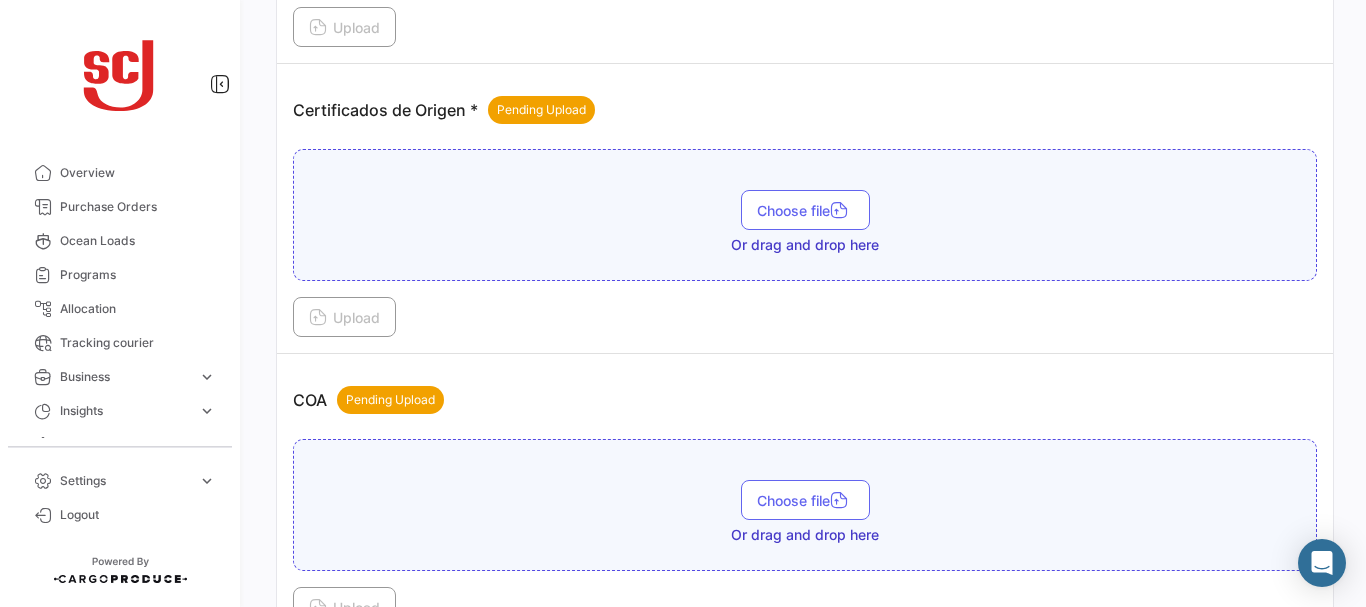 scroll, scrollTop: 731, scrollLeft: 0, axis: vertical 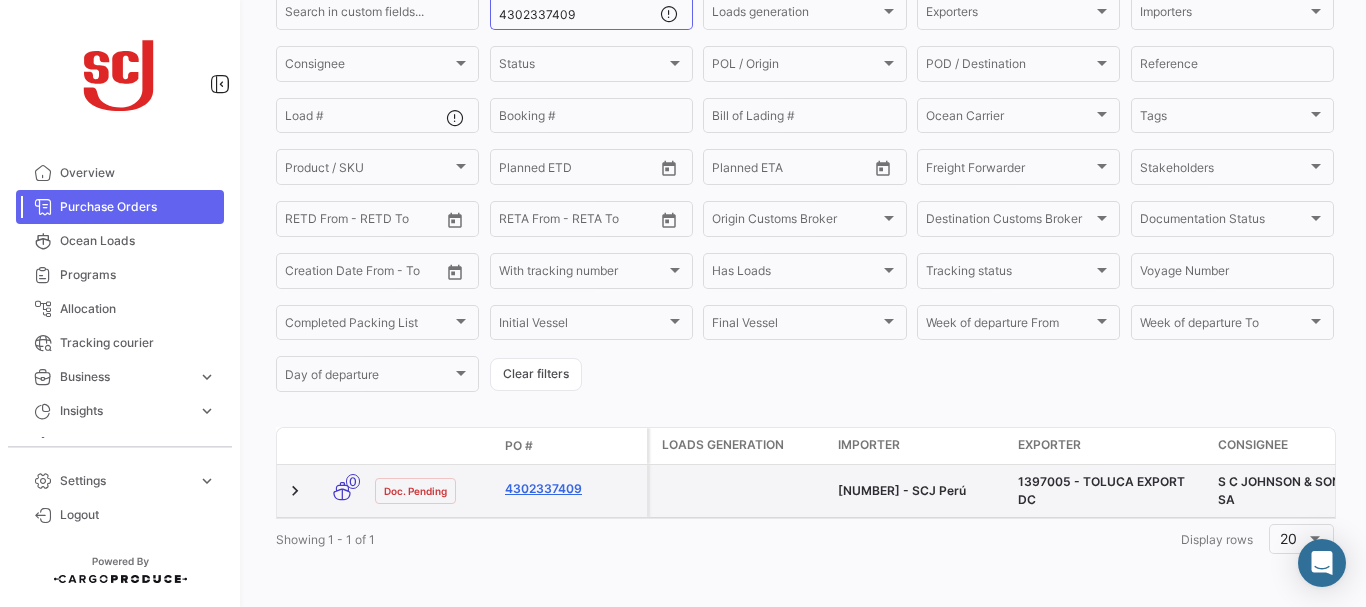 click on "4302337409" 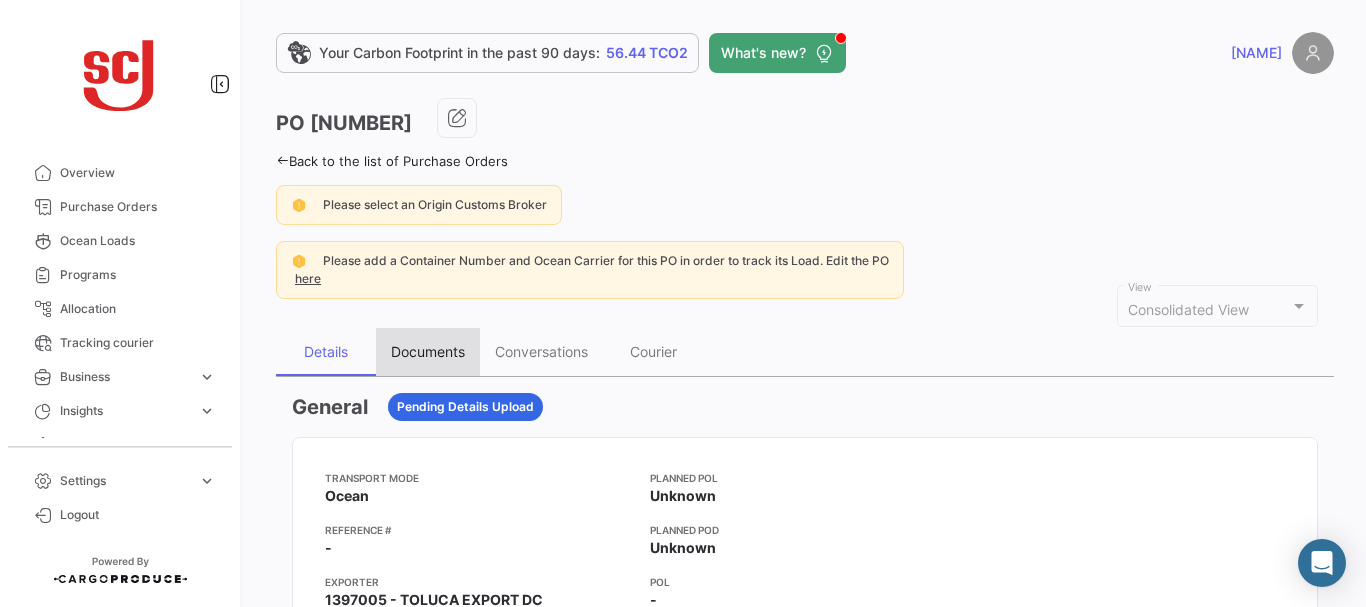 click on "Documents" at bounding box center [428, 351] 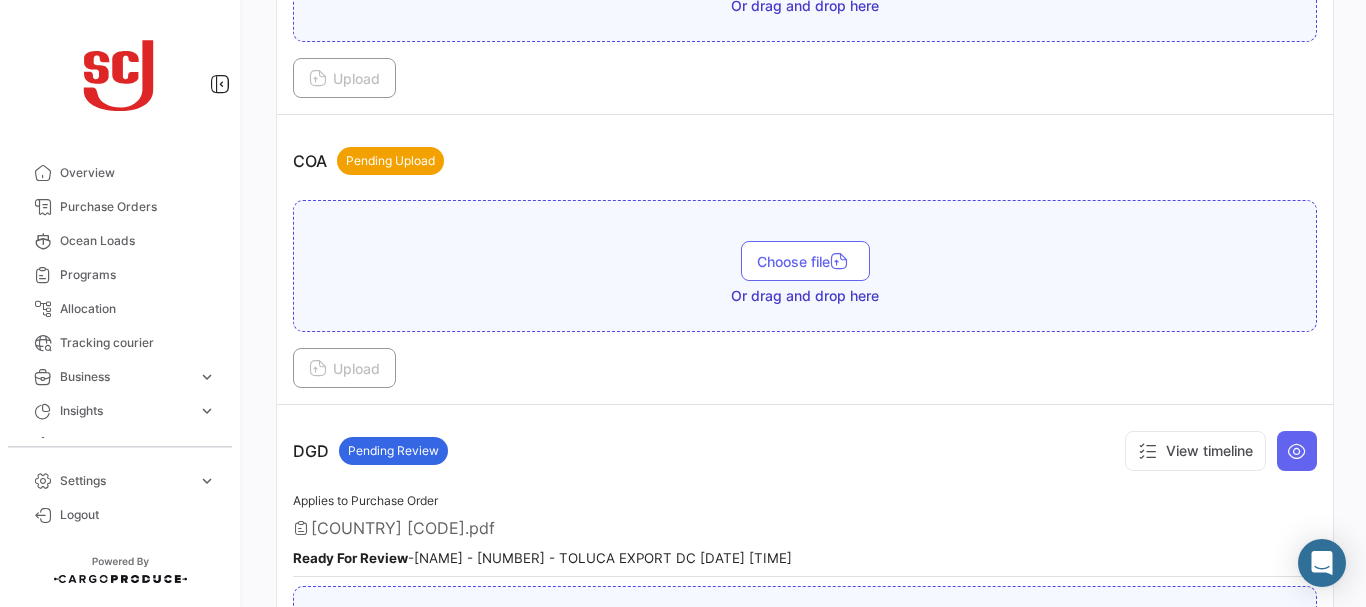 scroll, scrollTop: 976, scrollLeft: 0, axis: vertical 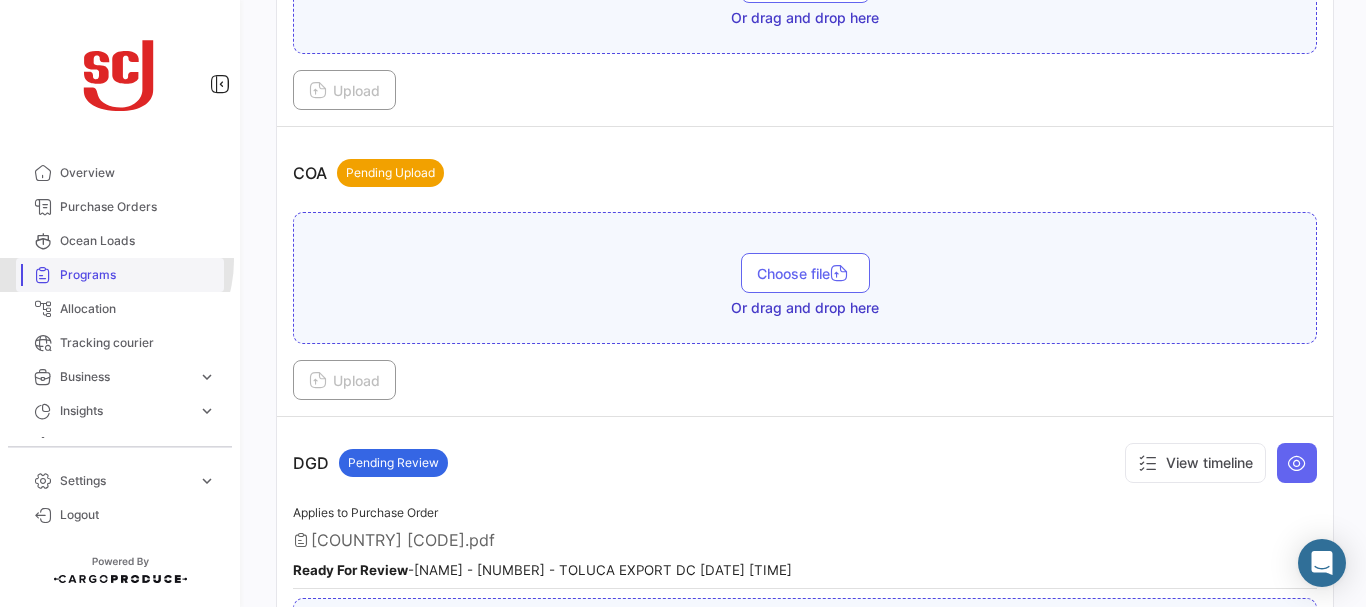 click on "Programs" at bounding box center (120, 275) 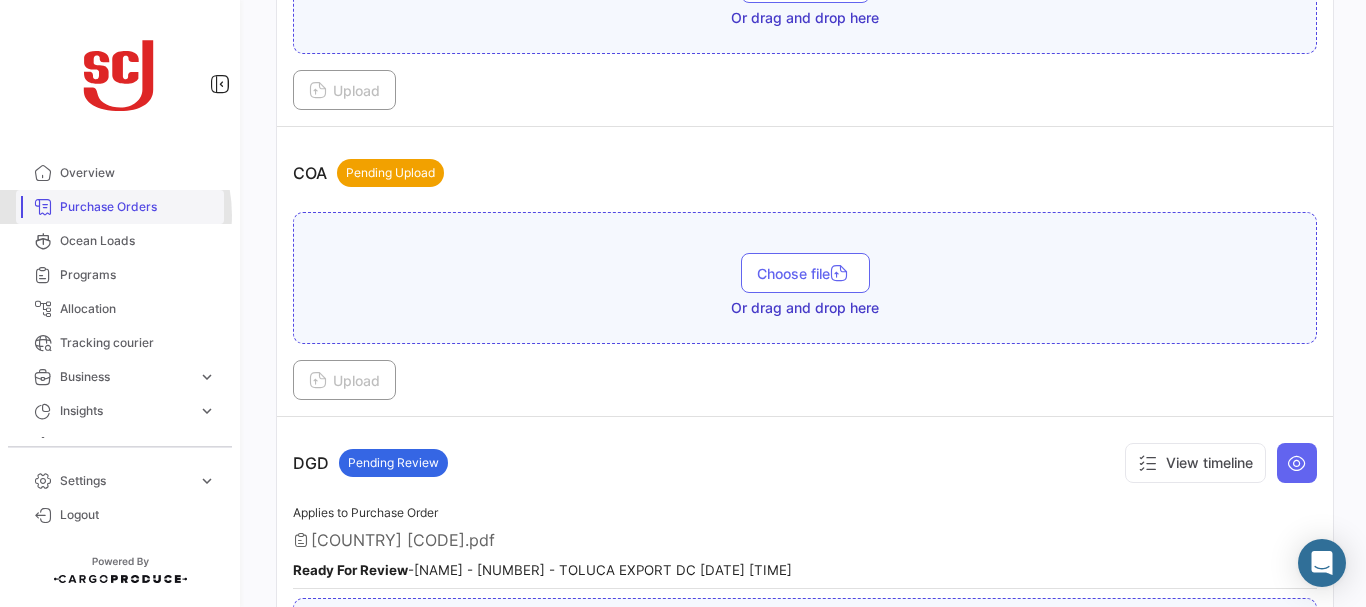 click on "Purchase Orders" at bounding box center (138, 207) 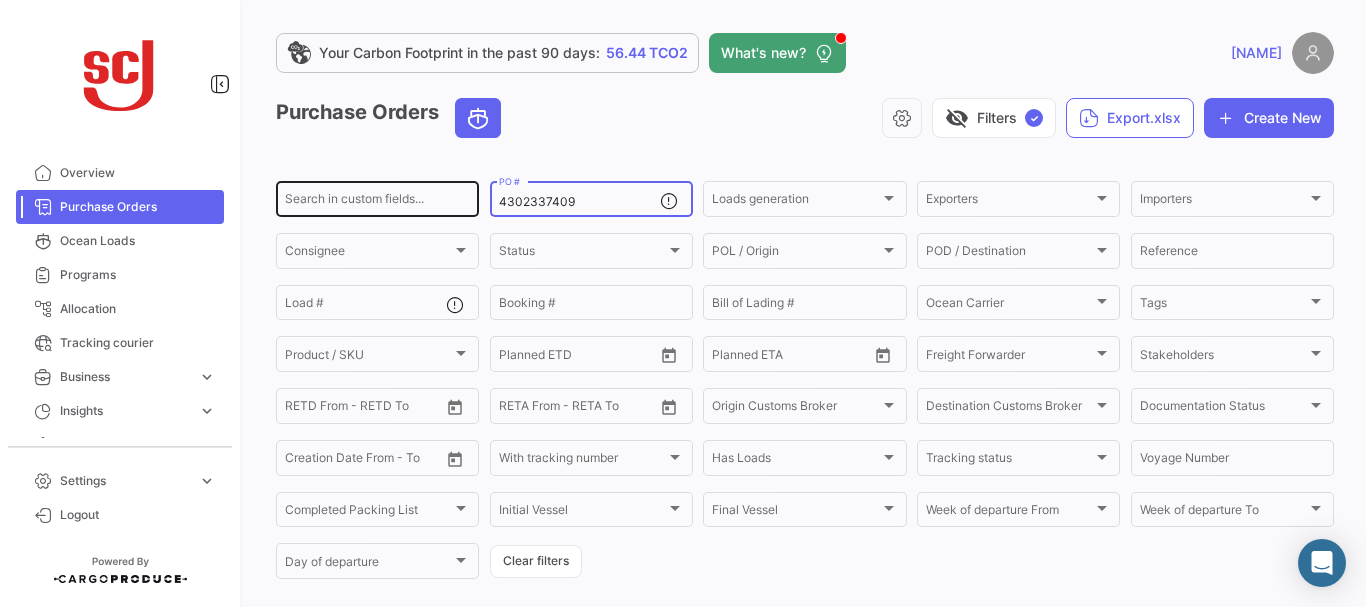 drag, startPoint x: 593, startPoint y: 204, endPoint x: 432, endPoint y: 198, distance: 161.11176 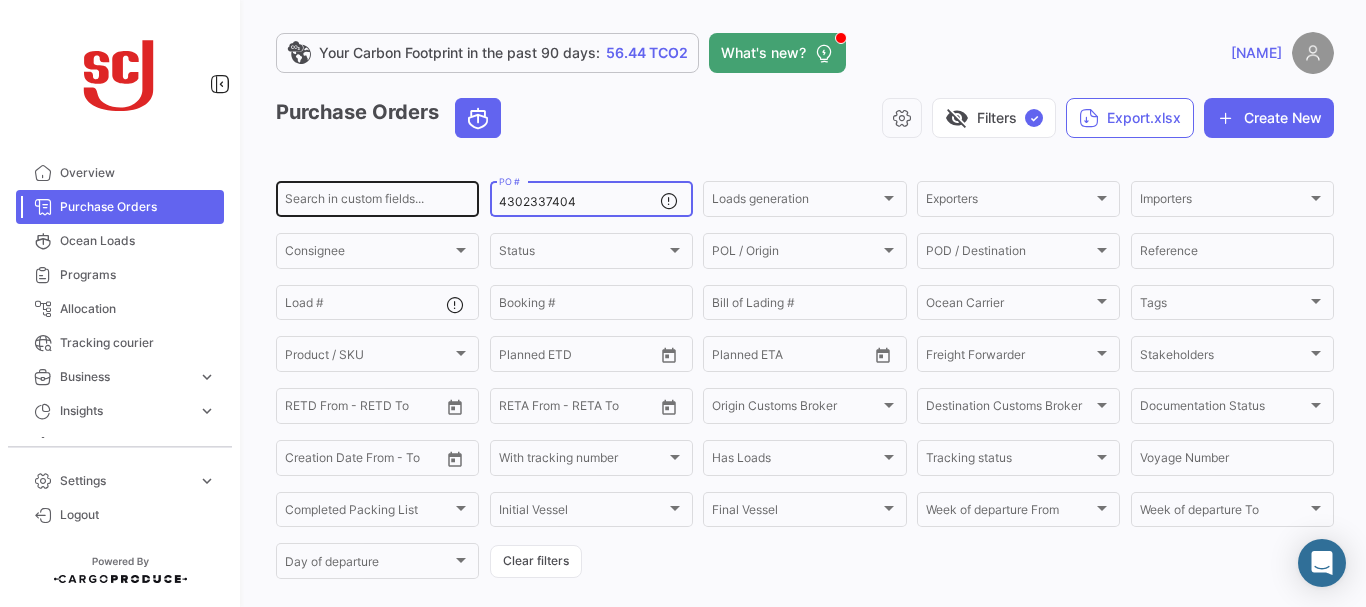 type on "4302337404" 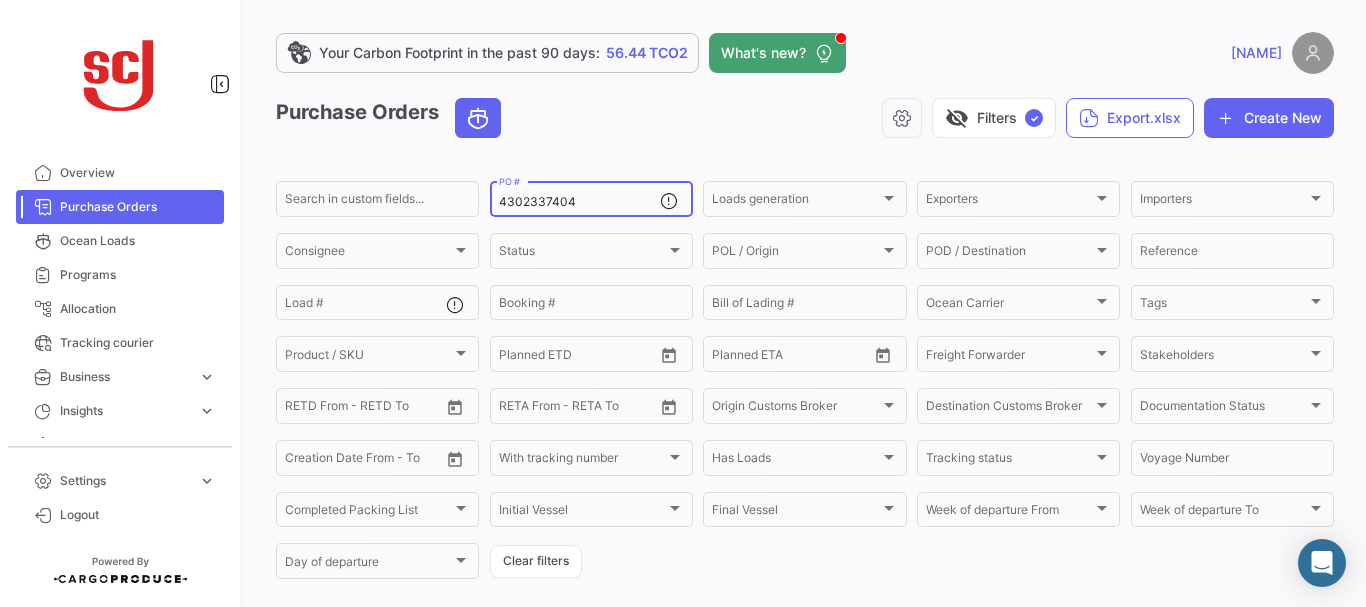 scroll, scrollTop: 202, scrollLeft: 0, axis: vertical 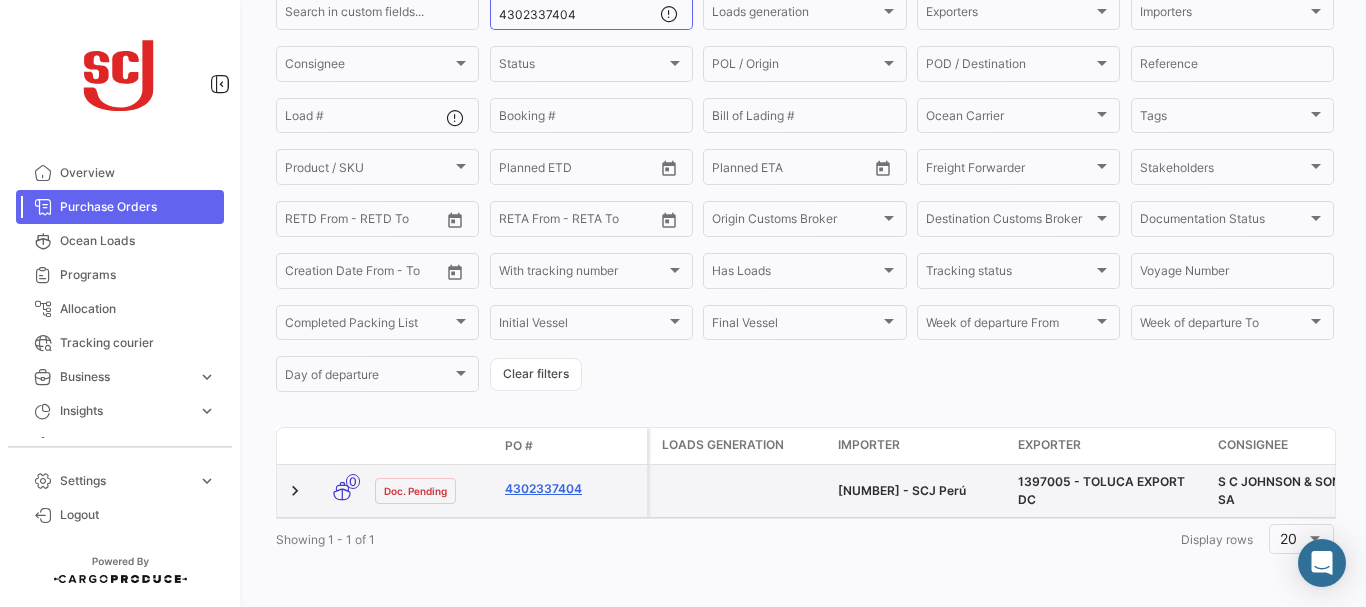 click on "4302337404" 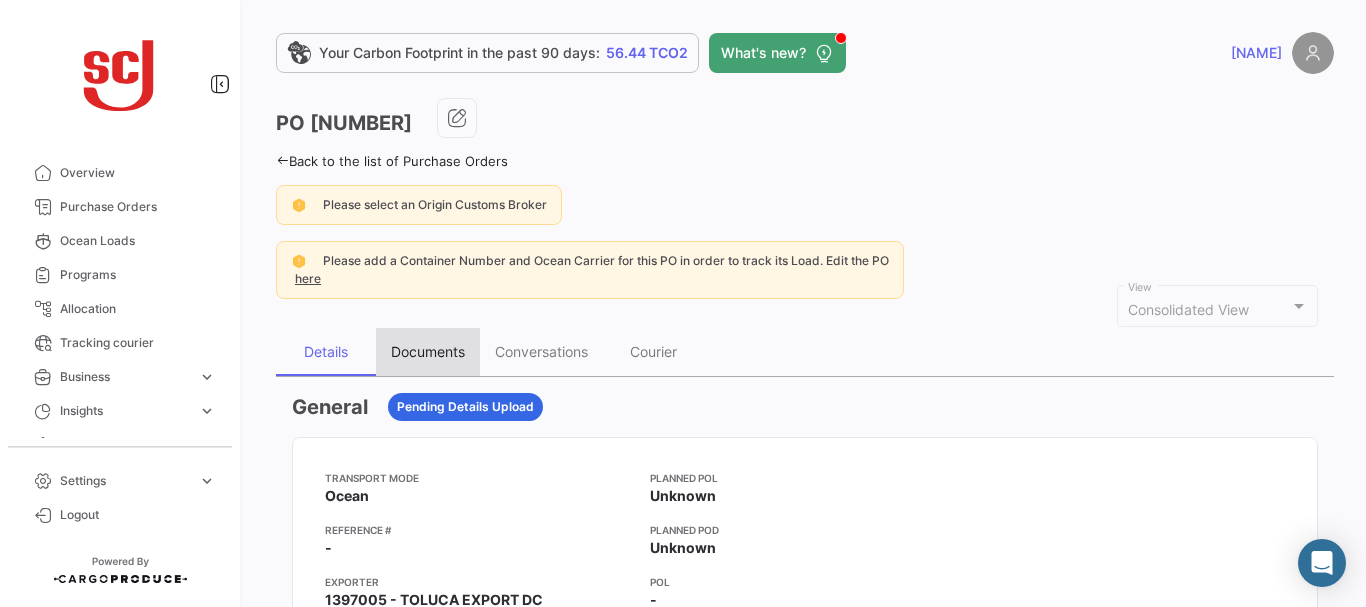 click on "Documents" at bounding box center [428, 351] 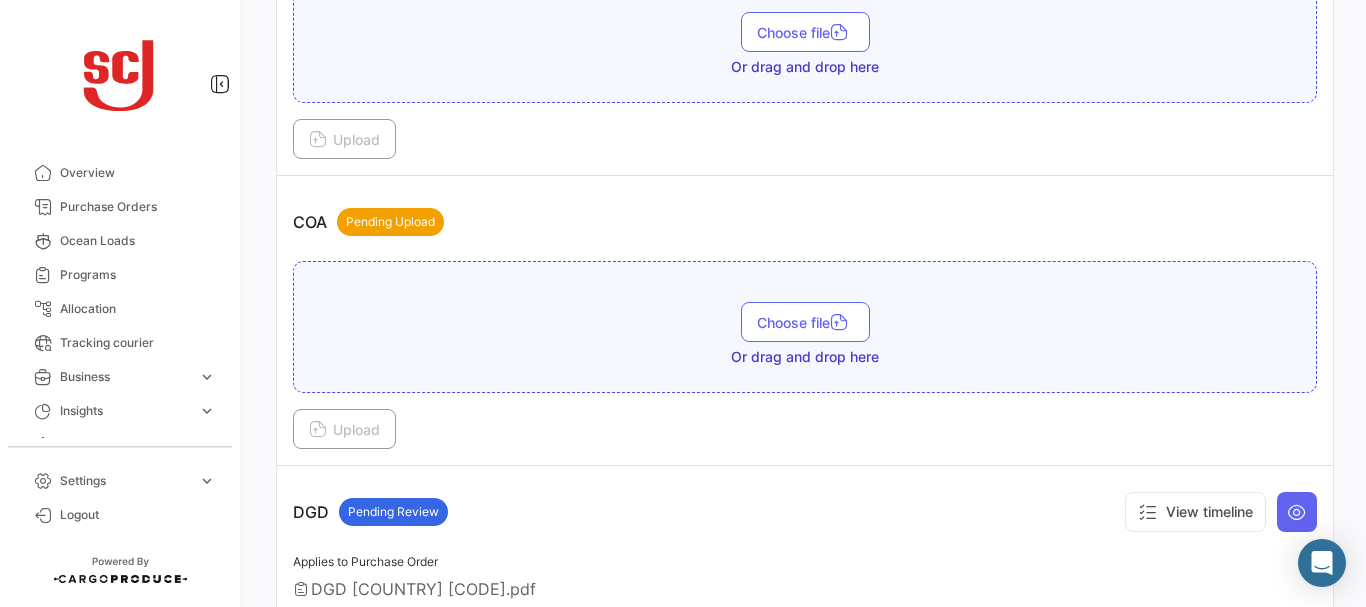 scroll, scrollTop: 909, scrollLeft: 0, axis: vertical 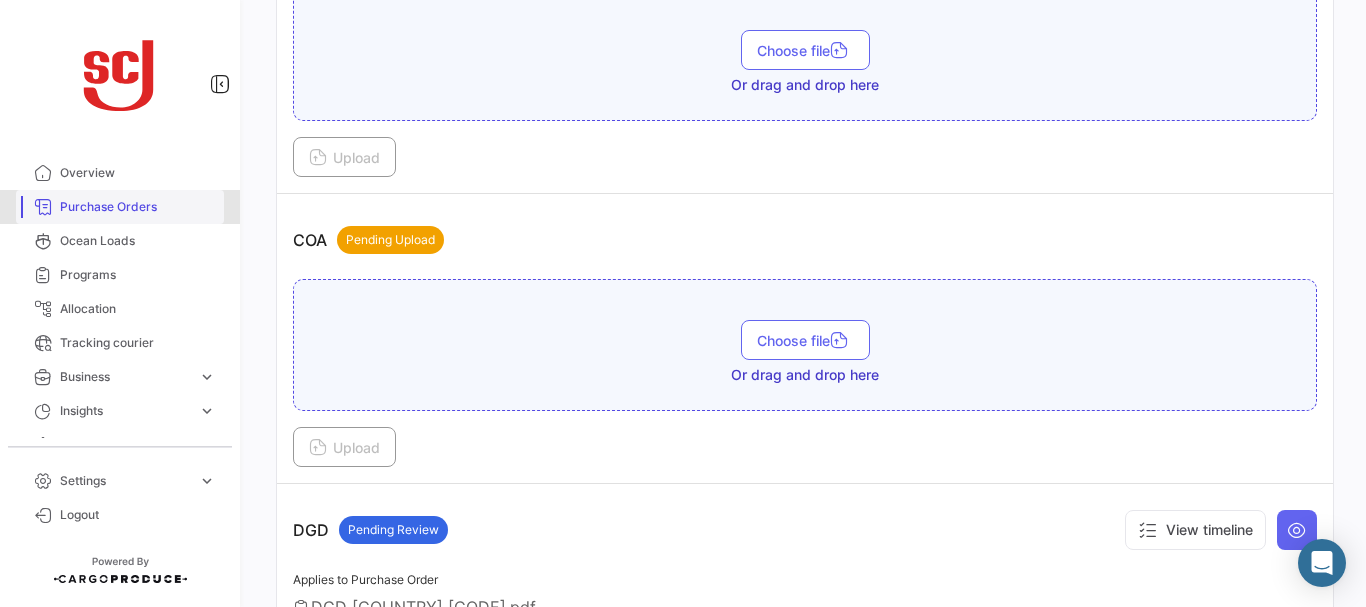 click on "Purchase Orders" at bounding box center (138, 207) 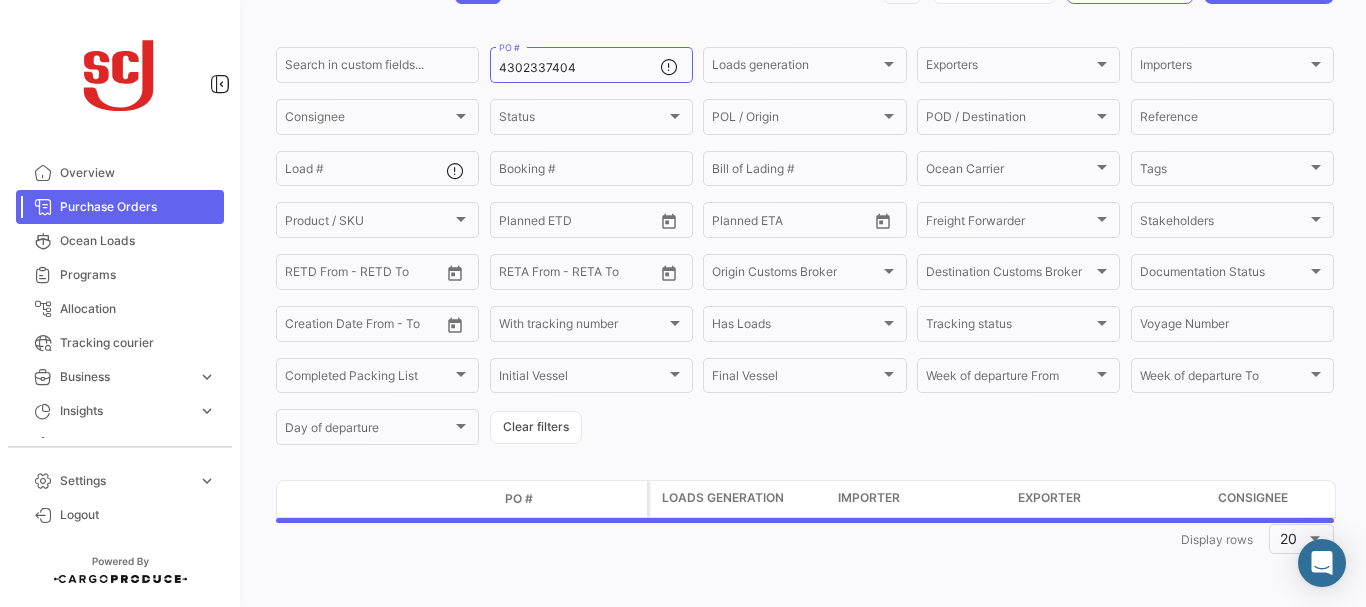 scroll, scrollTop: 0, scrollLeft: 0, axis: both 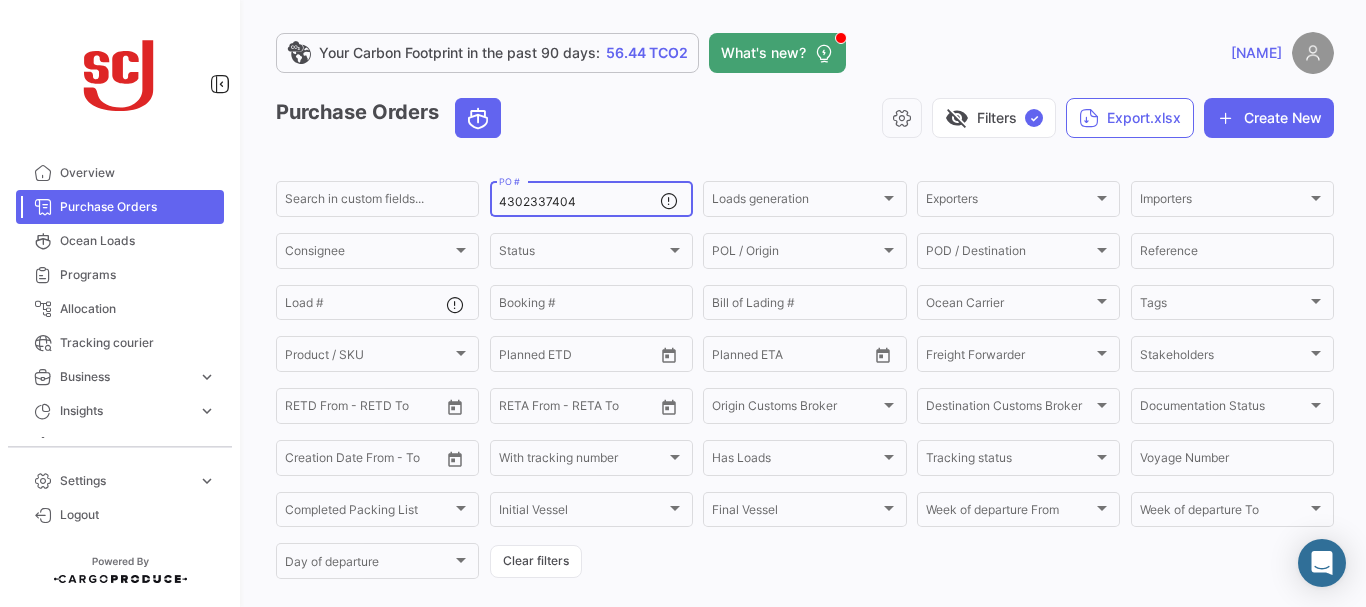 click on "4302337404" at bounding box center (579, 202) 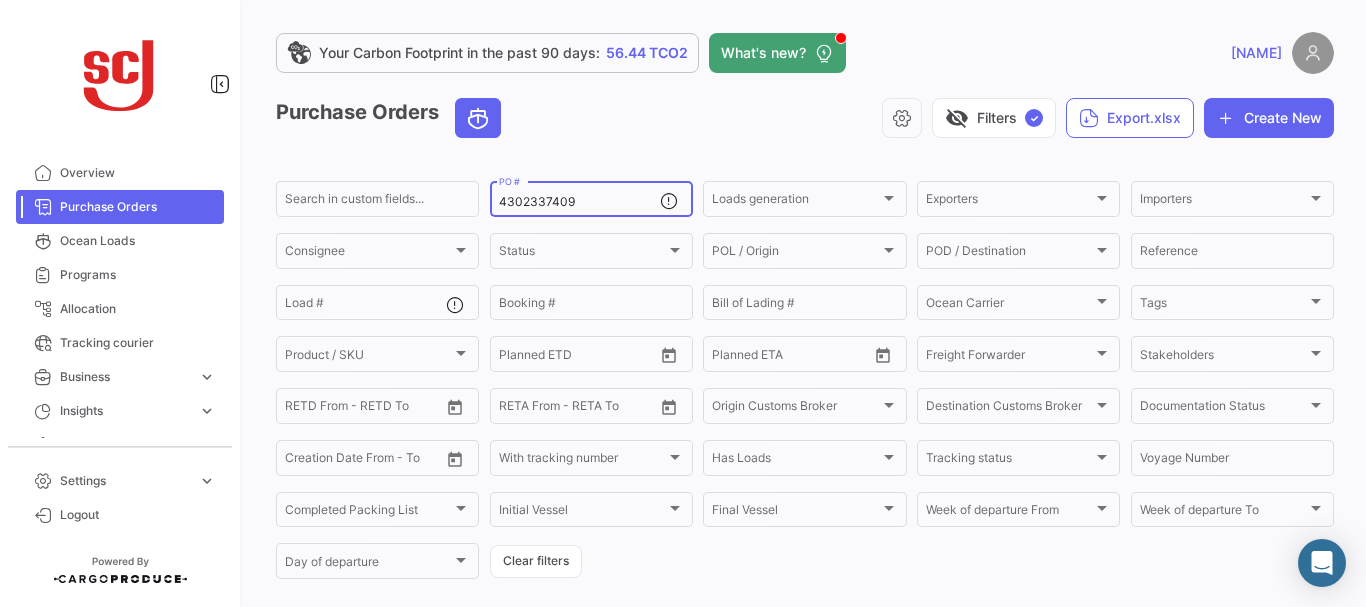 type on "4302337409" 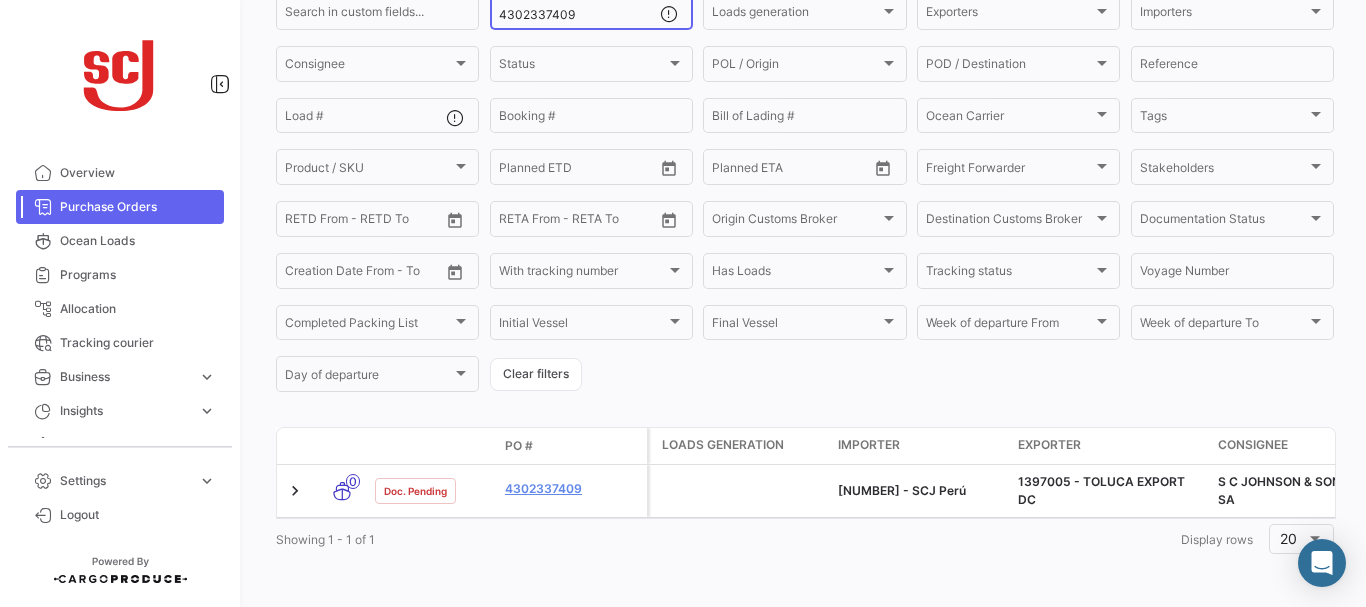 scroll, scrollTop: 202, scrollLeft: 0, axis: vertical 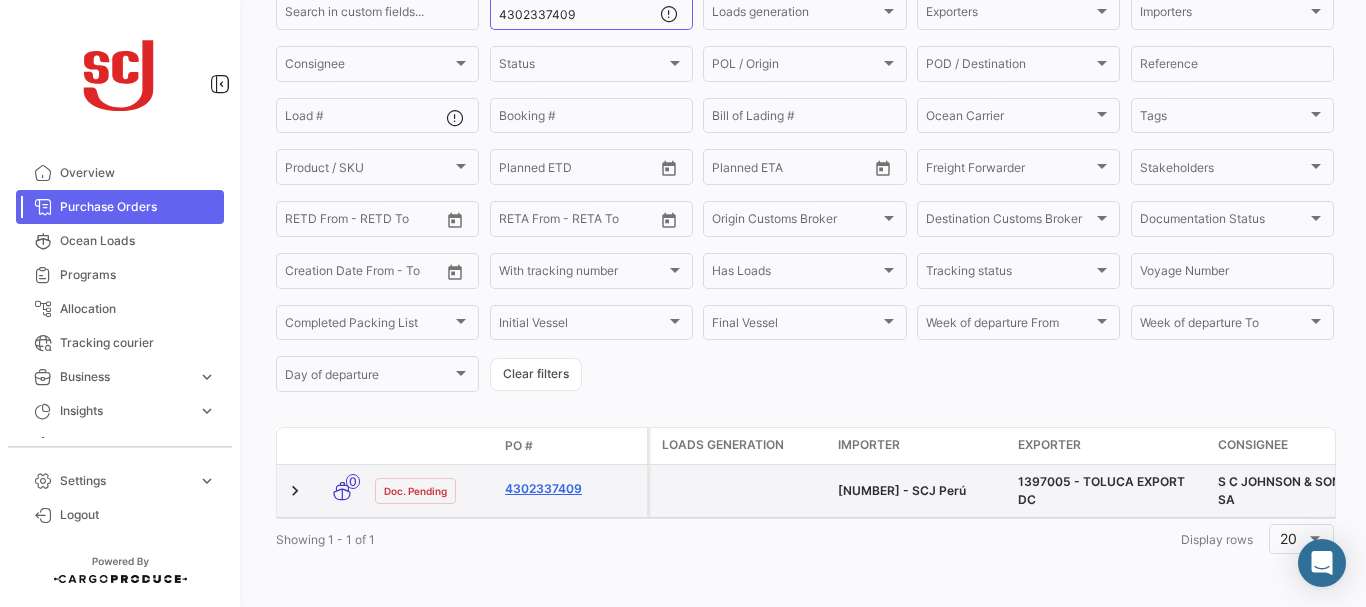 click on "4302337409" 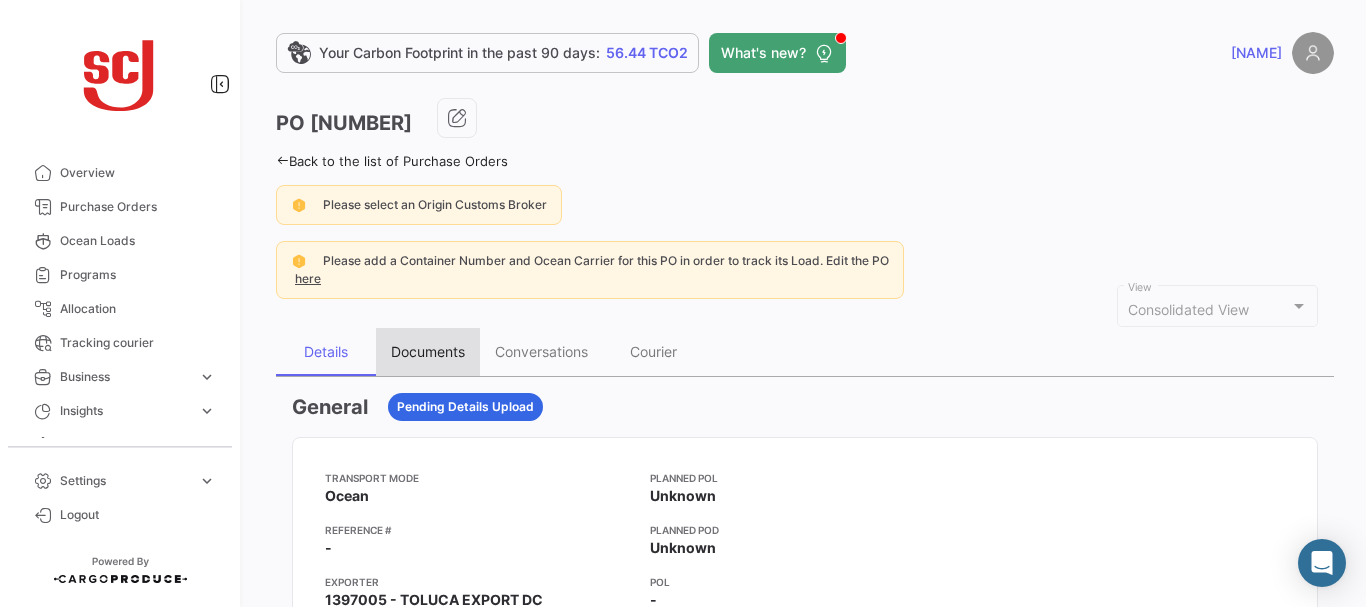 click on "Documents" at bounding box center [428, 351] 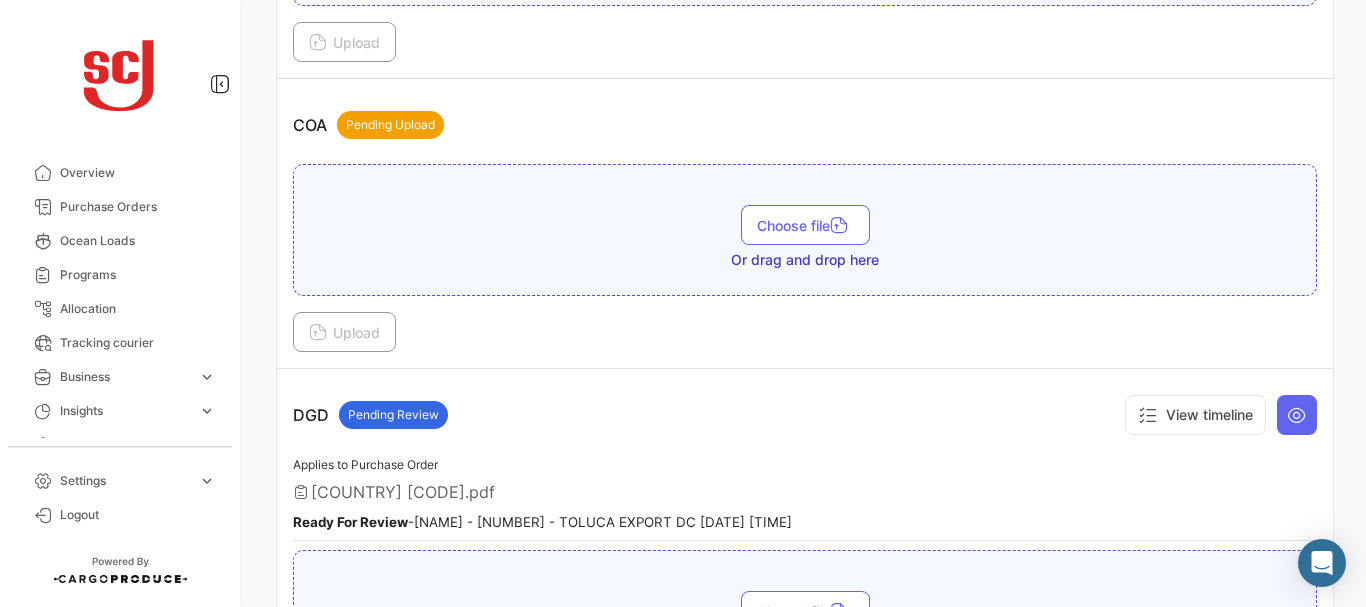 scroll, scrollTop: 945, scrollLeft: 0, axis: vertical 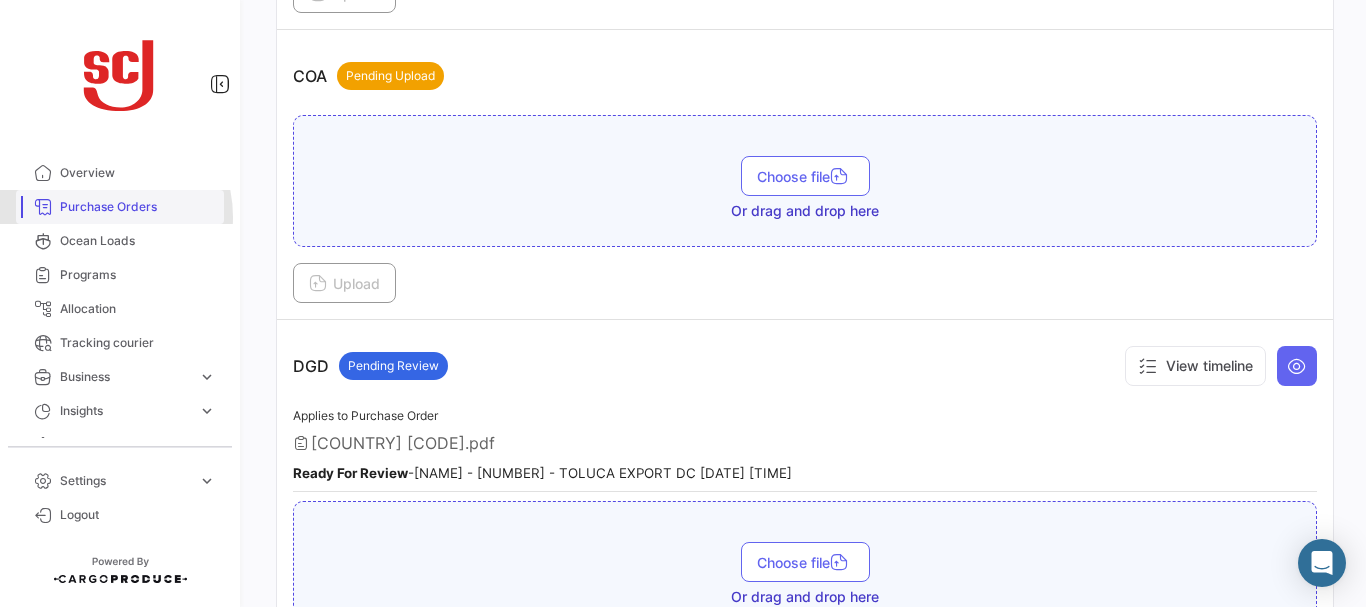 click on "Purchase Orders" at bounding box center (120, 207) 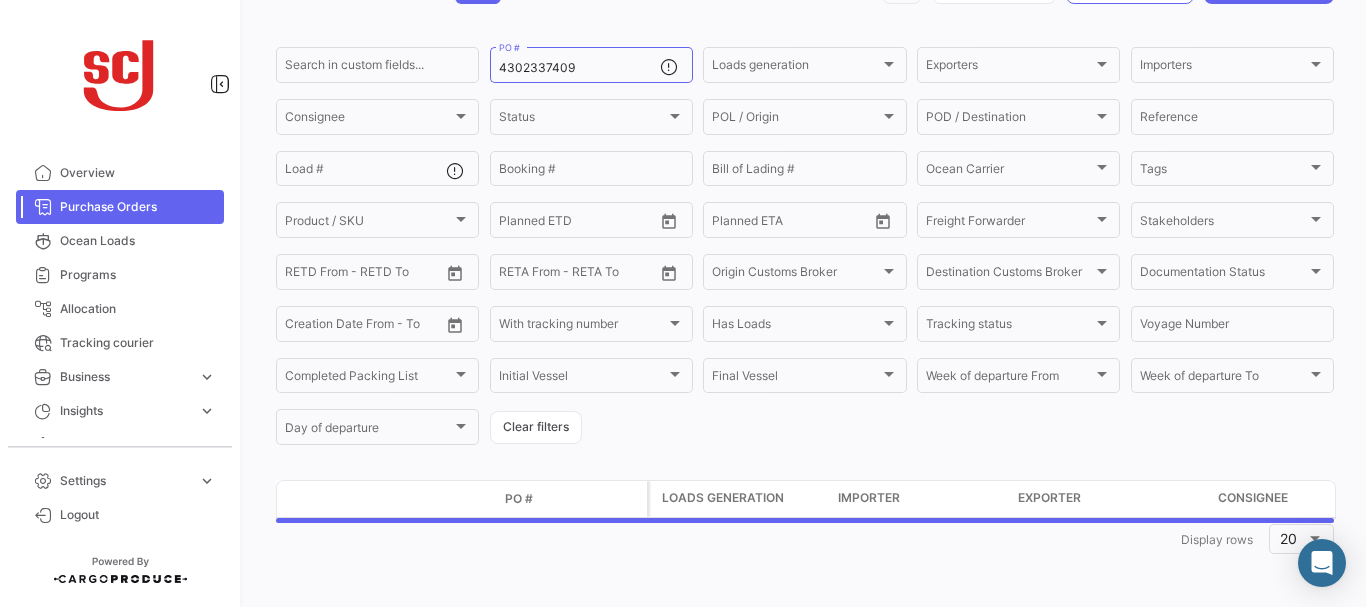 scroll, scrollTop: 0, scrollLeft: 0, axis: both 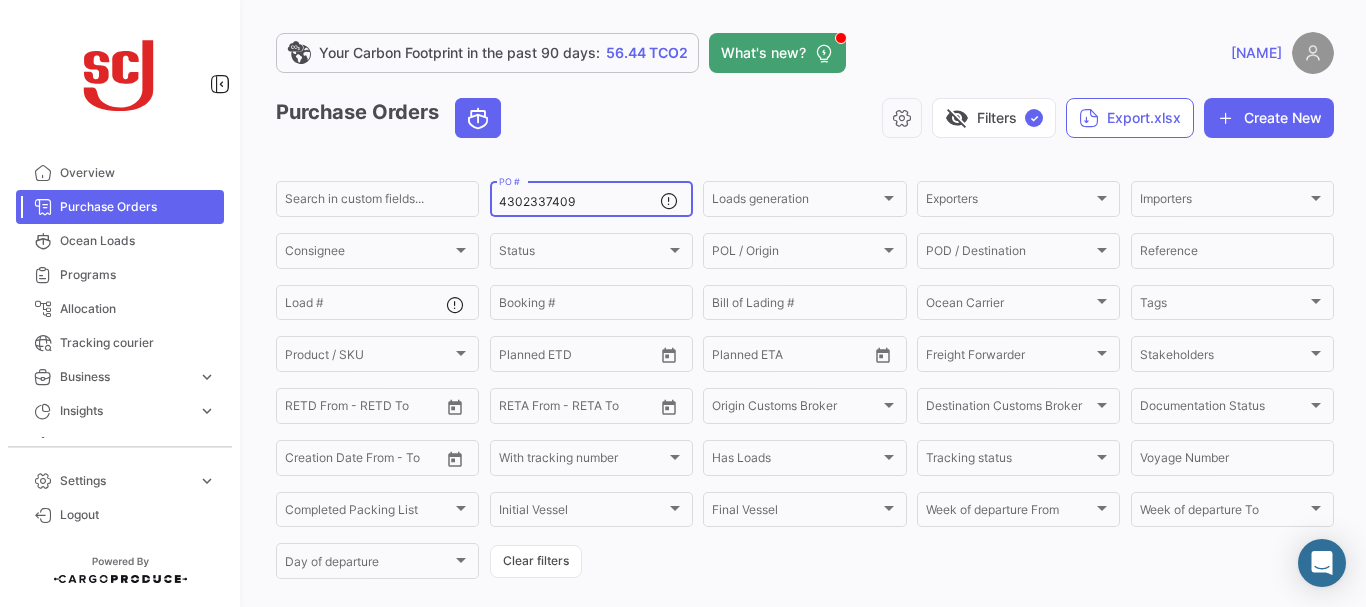 click on "4302337409" at bounding box center [579, 202] 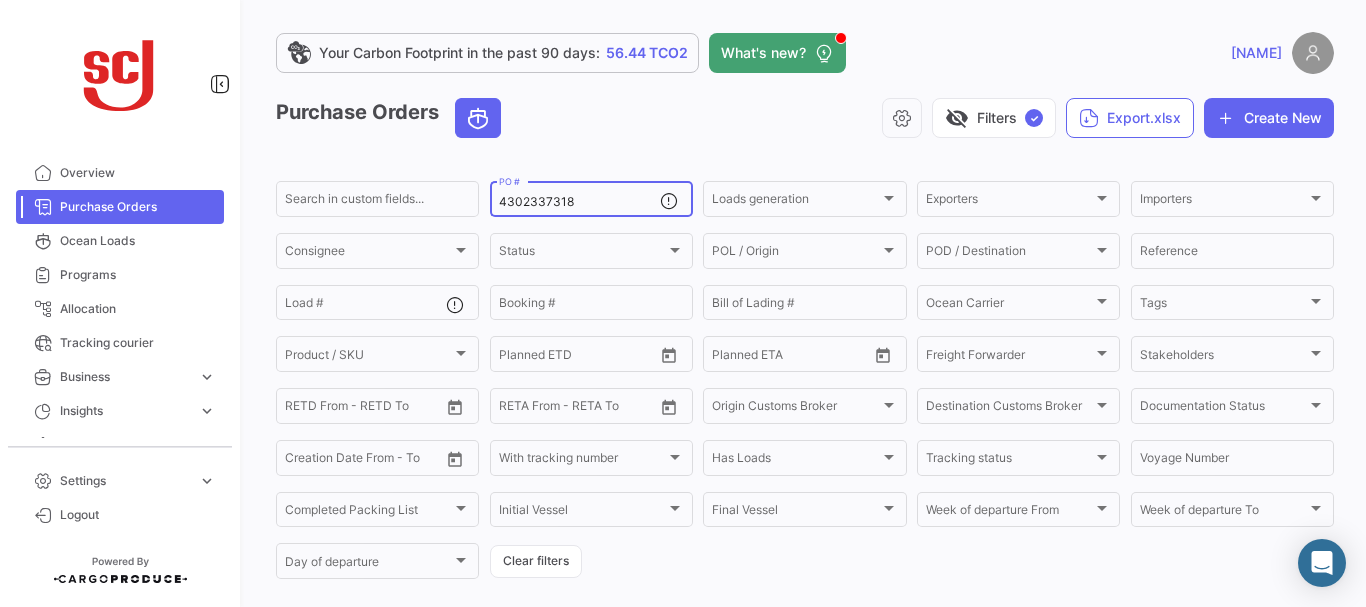type on "4302337318" 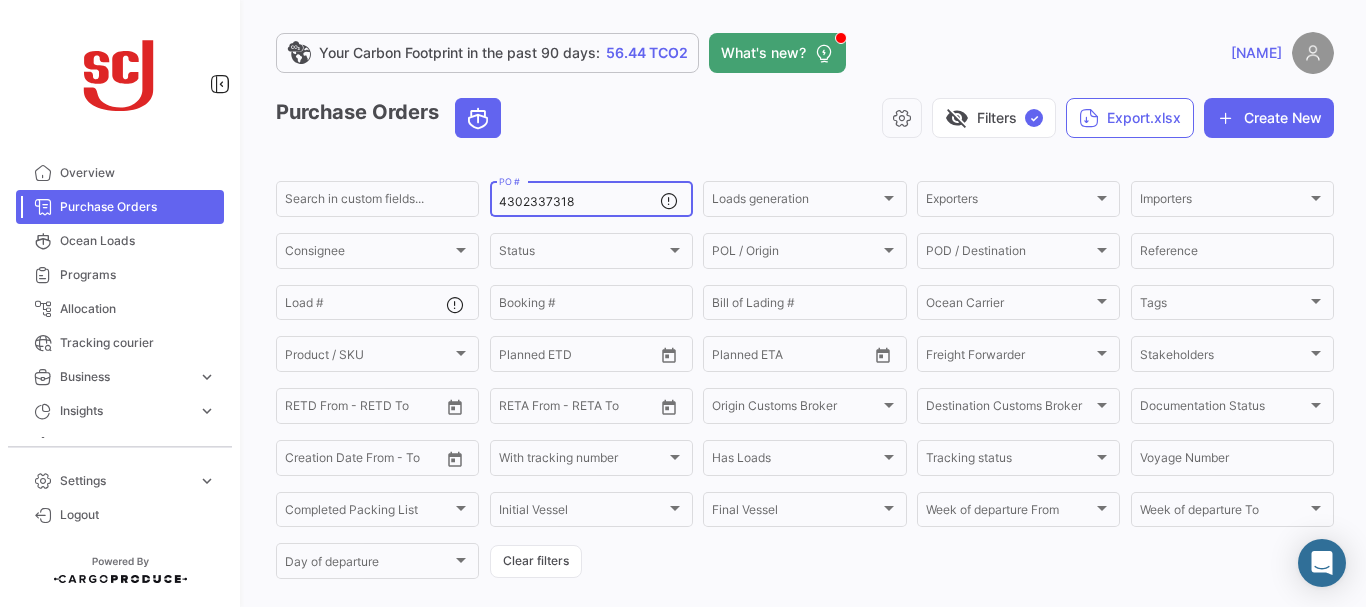 scroll, scrollTop: 202, scrollLeft: 0, axis: vertical 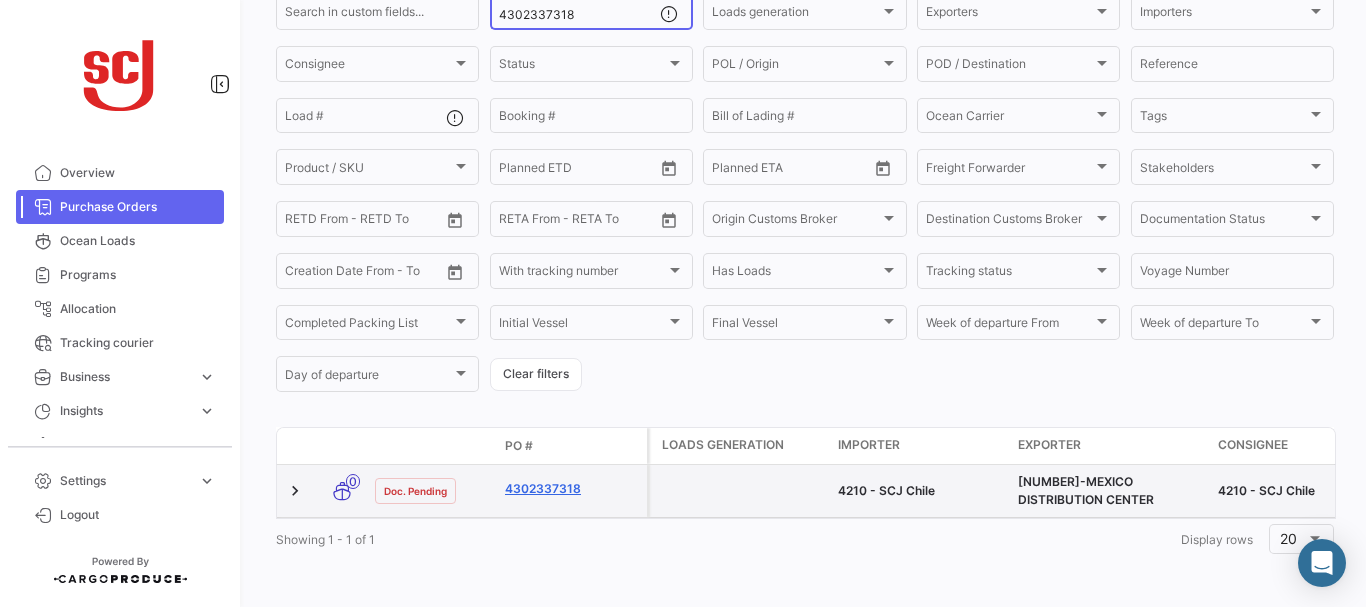 click on "4302337318" 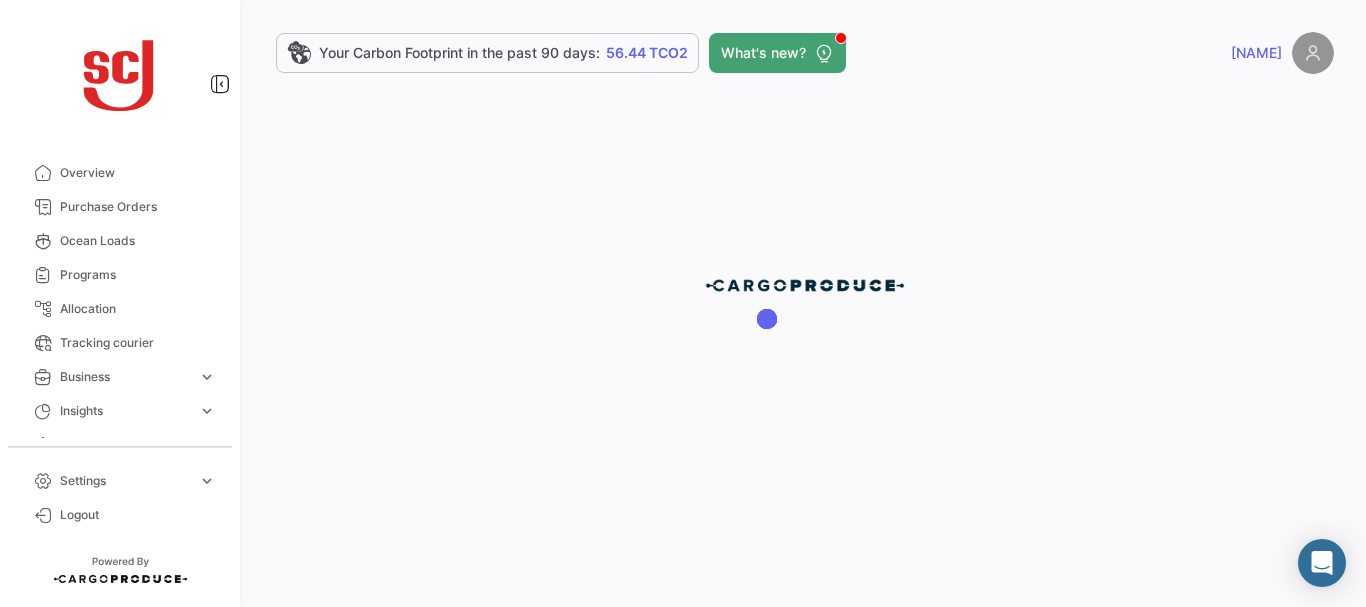 scroll, scrollTop: 0, scrollLeft: 0, axis: both 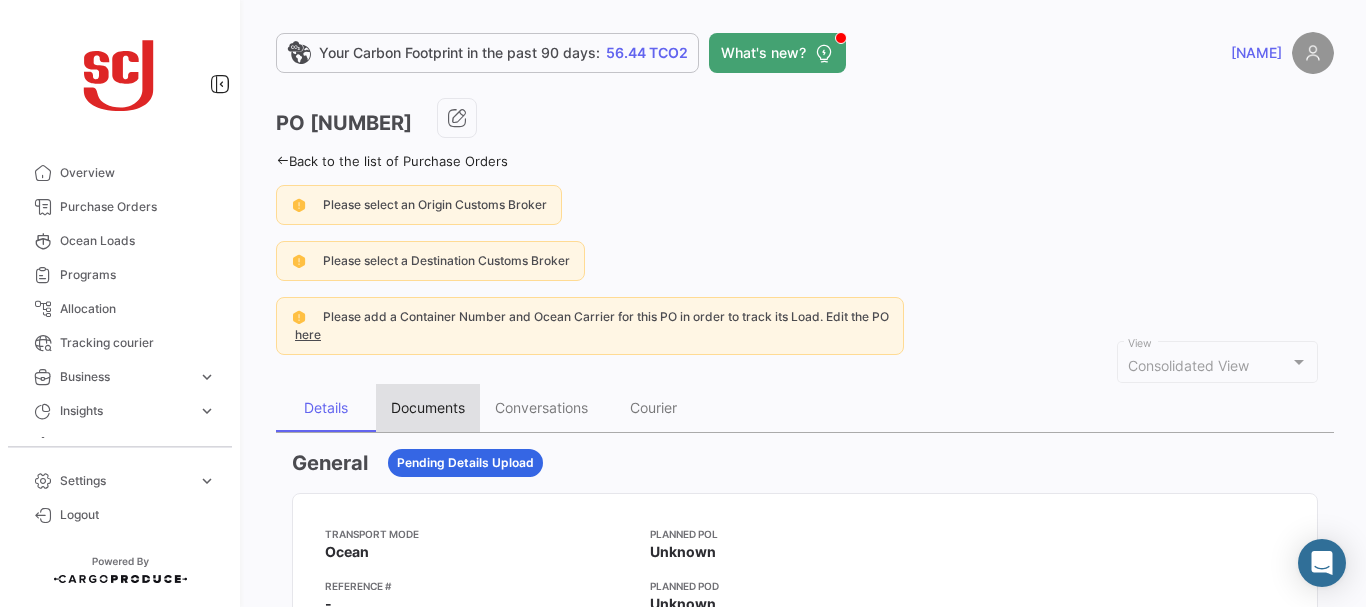 click on "Documents" at bounding box center (428, 407) 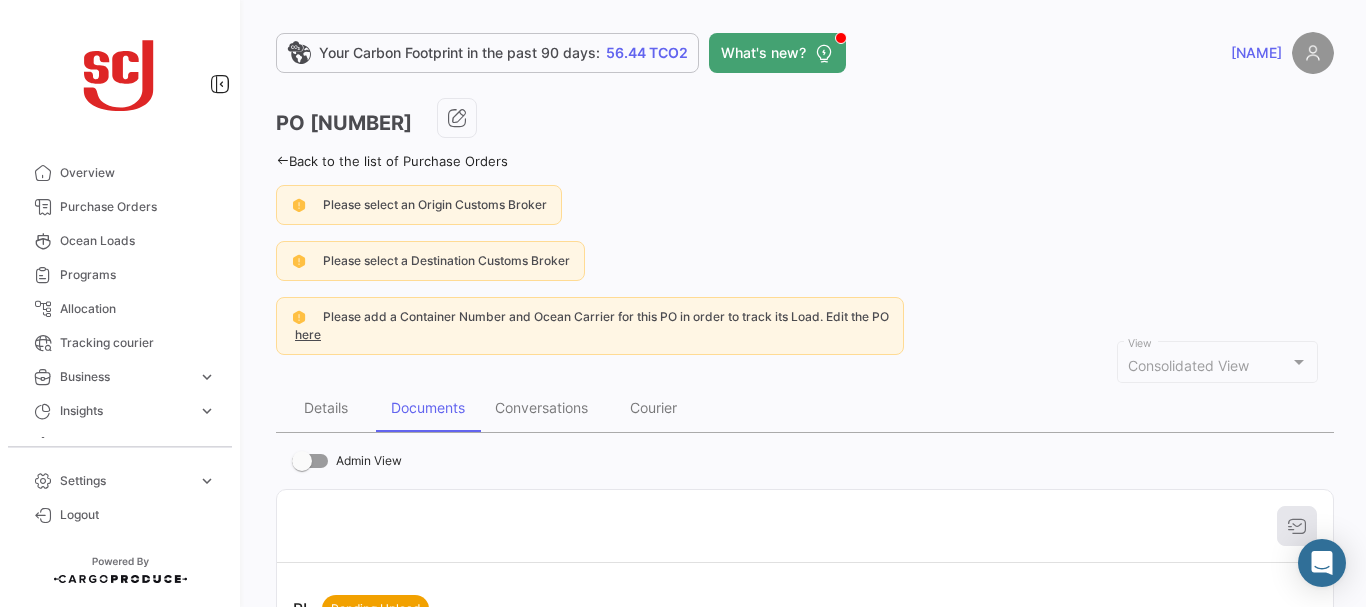 scroll, scrollTop: 2388, scrollLeft: 0, axis: vertical 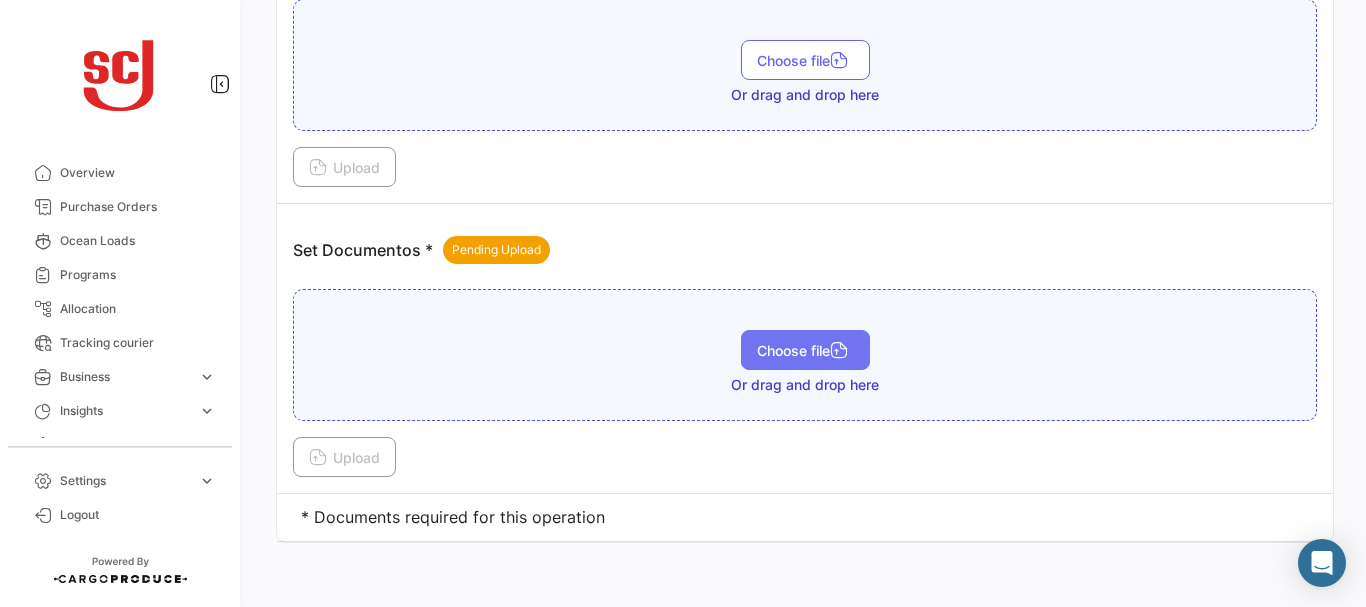 click on "Choose file" at bounding box center [805, 350] 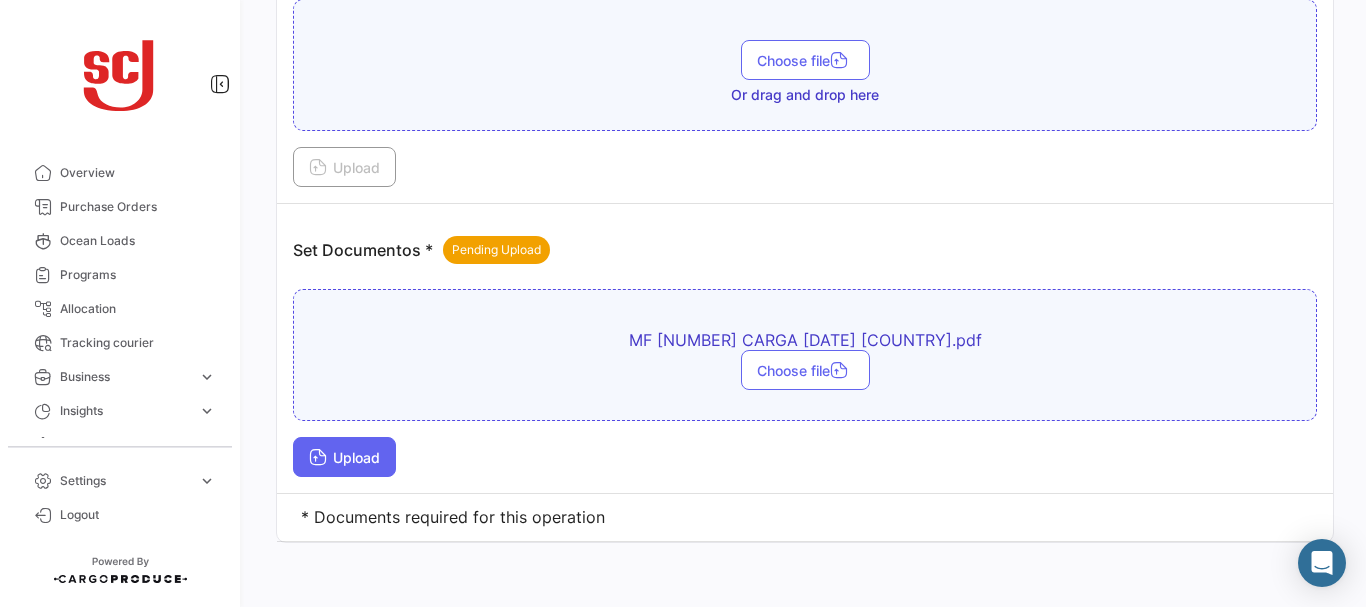 drag, startPoint x: 339, startPoint y: 469, endPoint x: 352, endPoint y: 446, distance: 26.41969 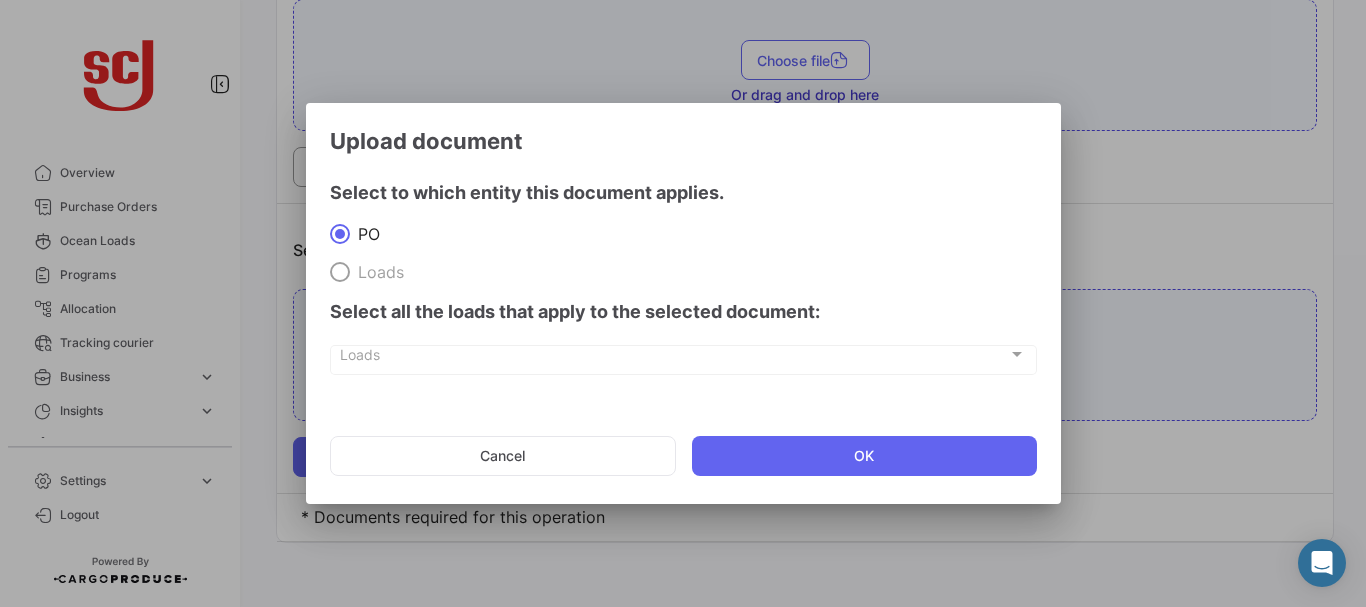 click on "Cancel" 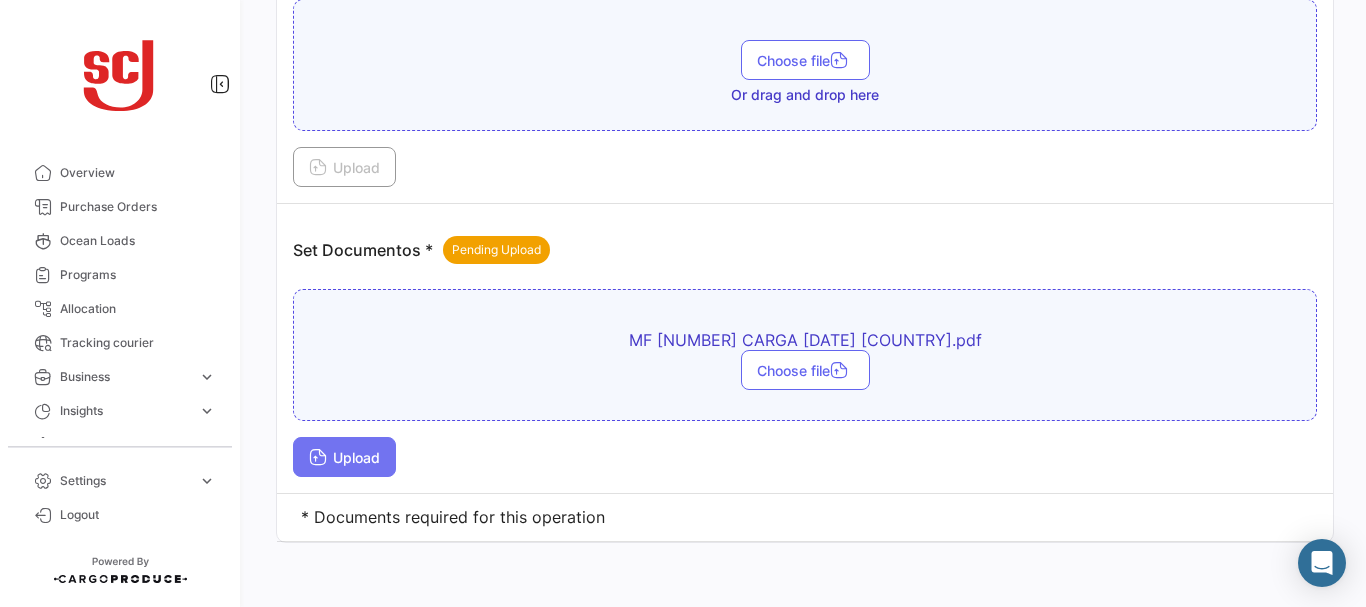 click on "Upload" at bounding box center (344, 457) 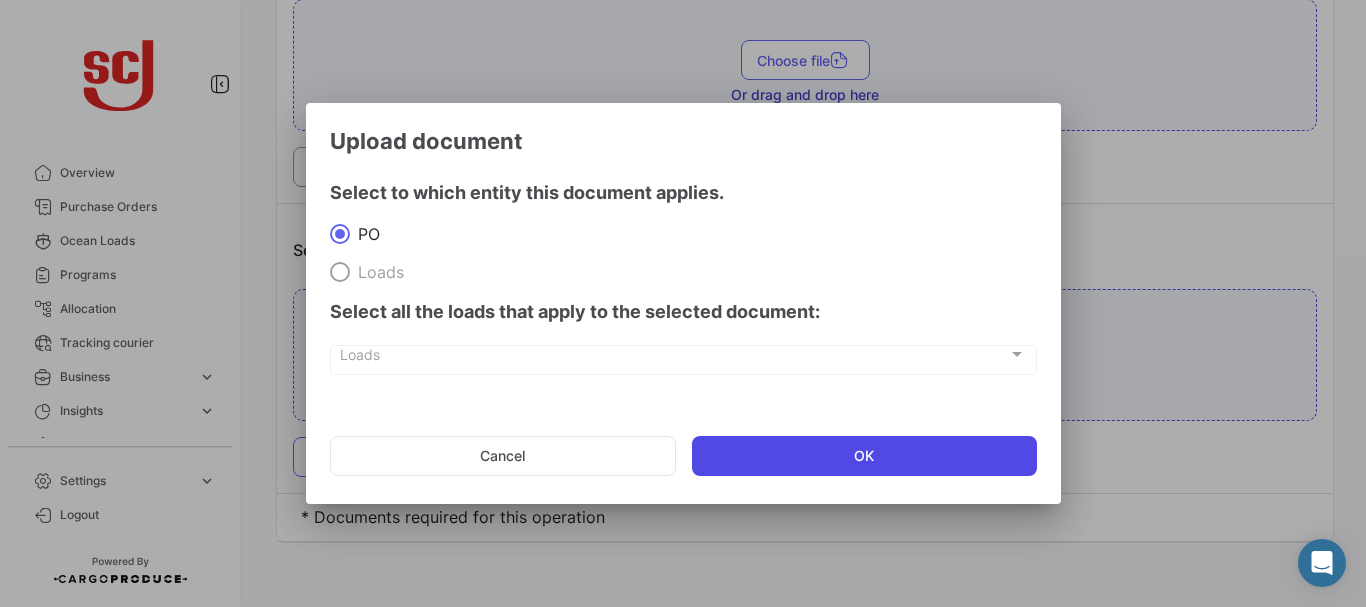 click on "OK" 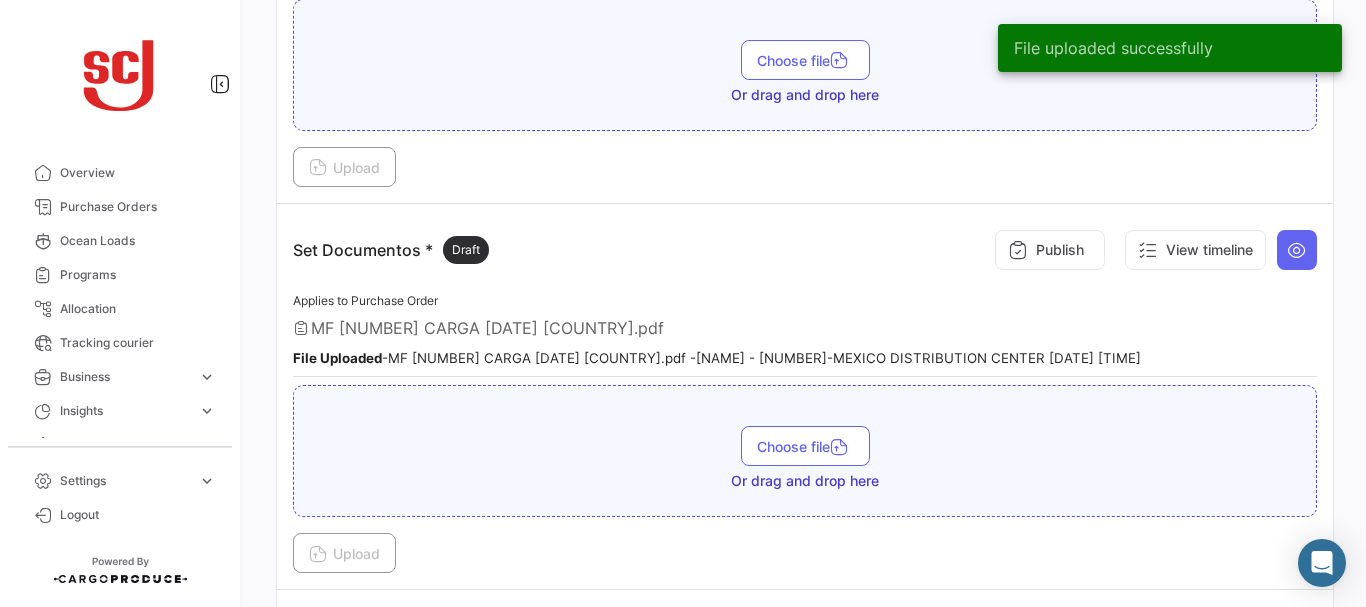 click on "Publish" at bounding box center (1050, 250) 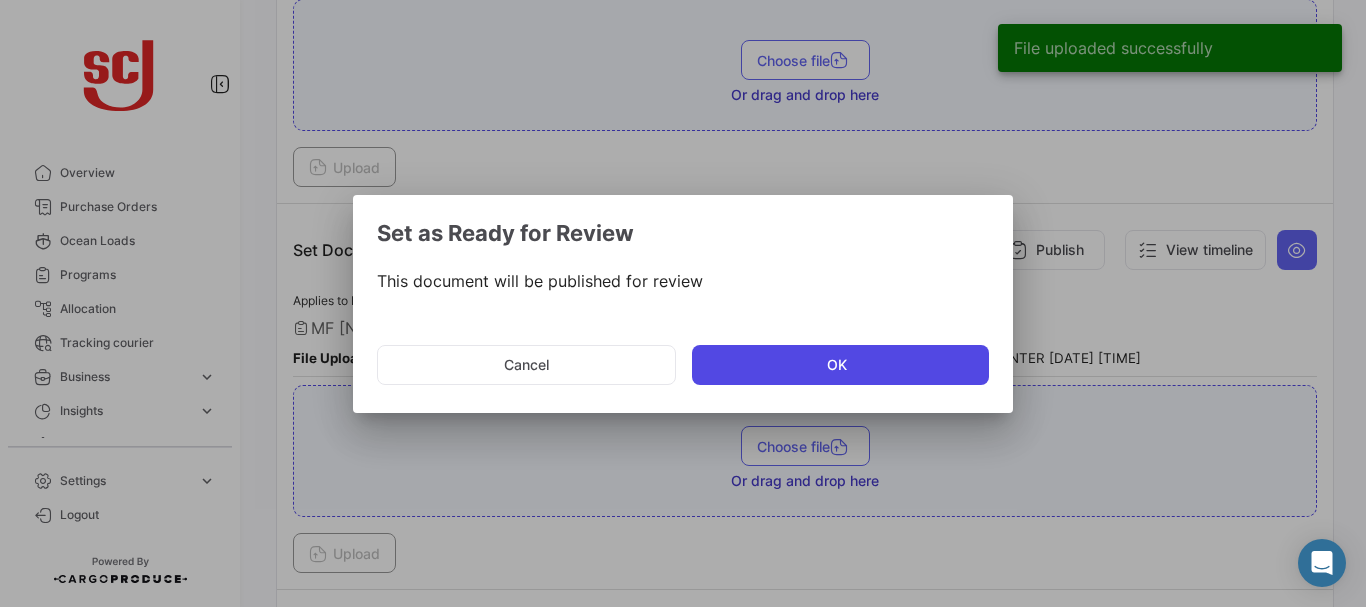 click on "OK" 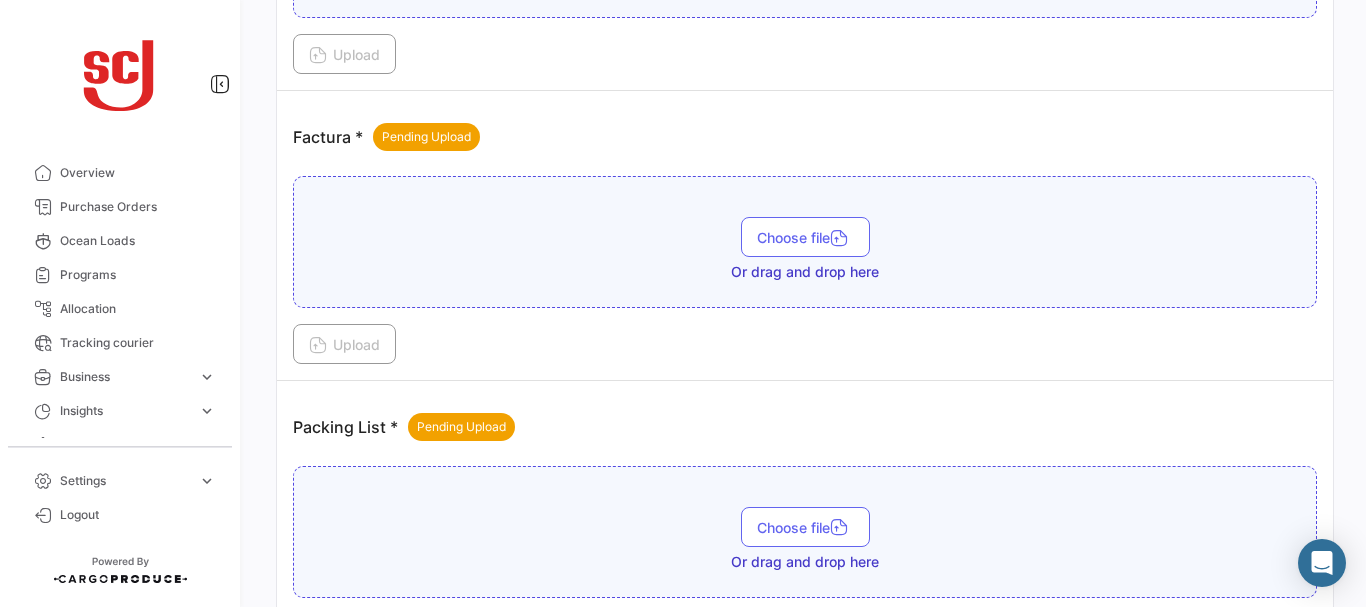 scroll, scrollTop: 1636, scrollLeft: 0, axis: vertical 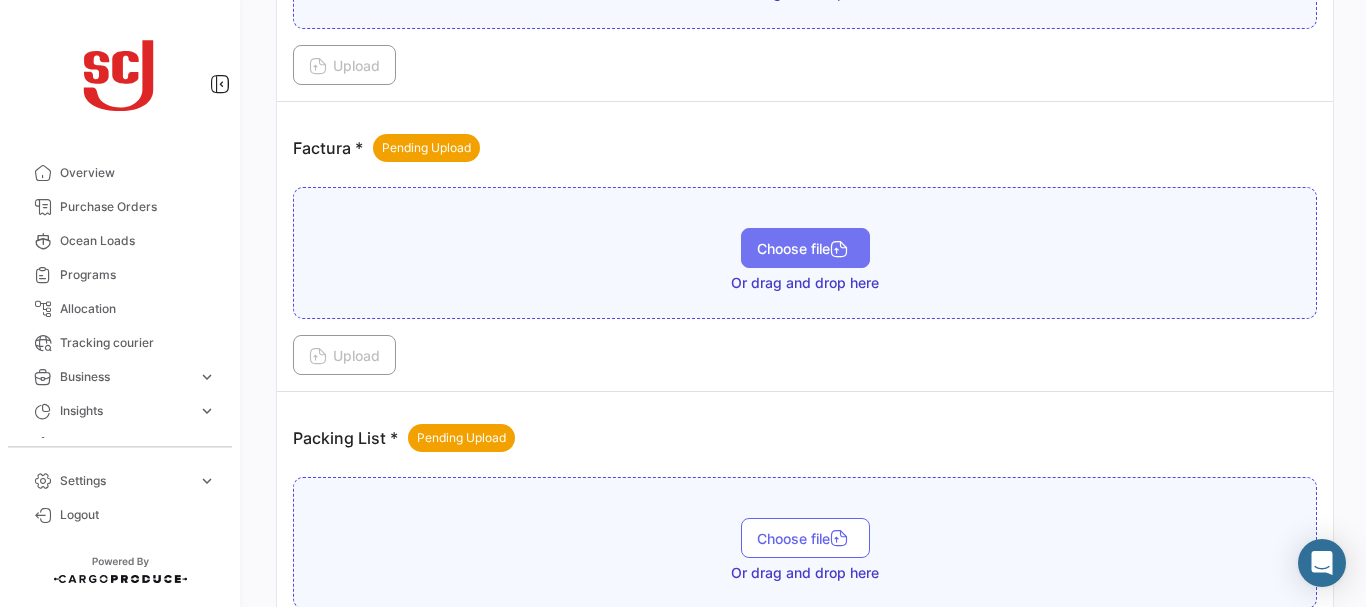 click on "Choose file" at bounding box center (805, 248) 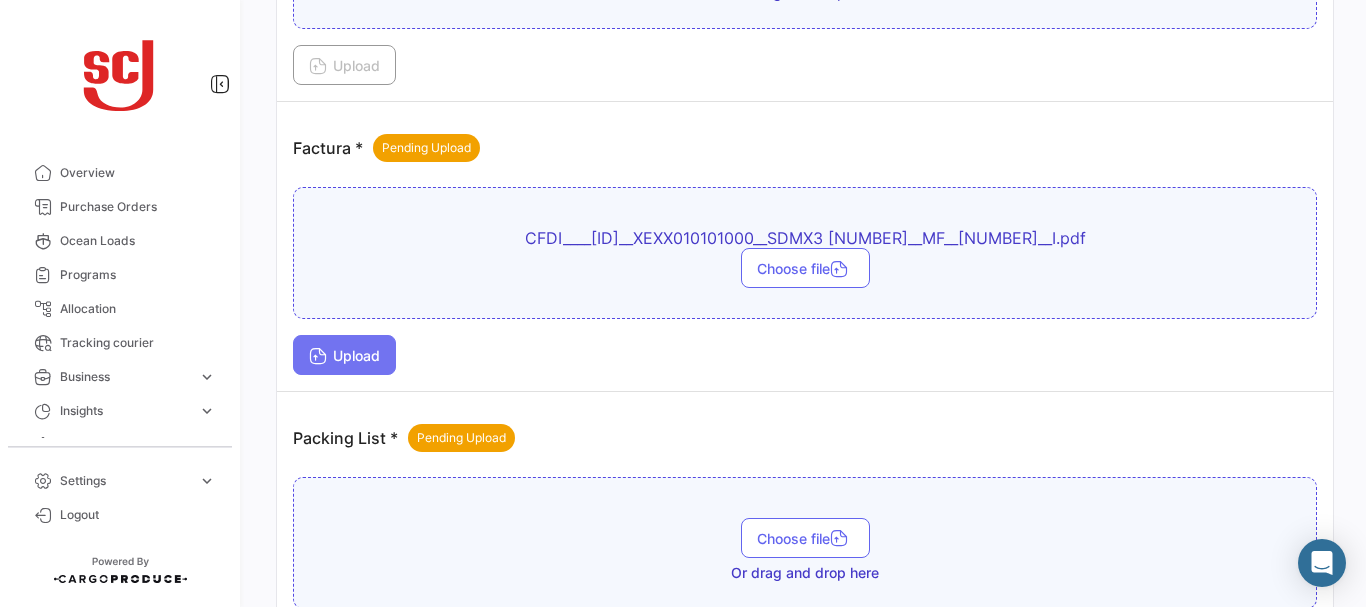click on "Upload" at bounding box center [344, 355] 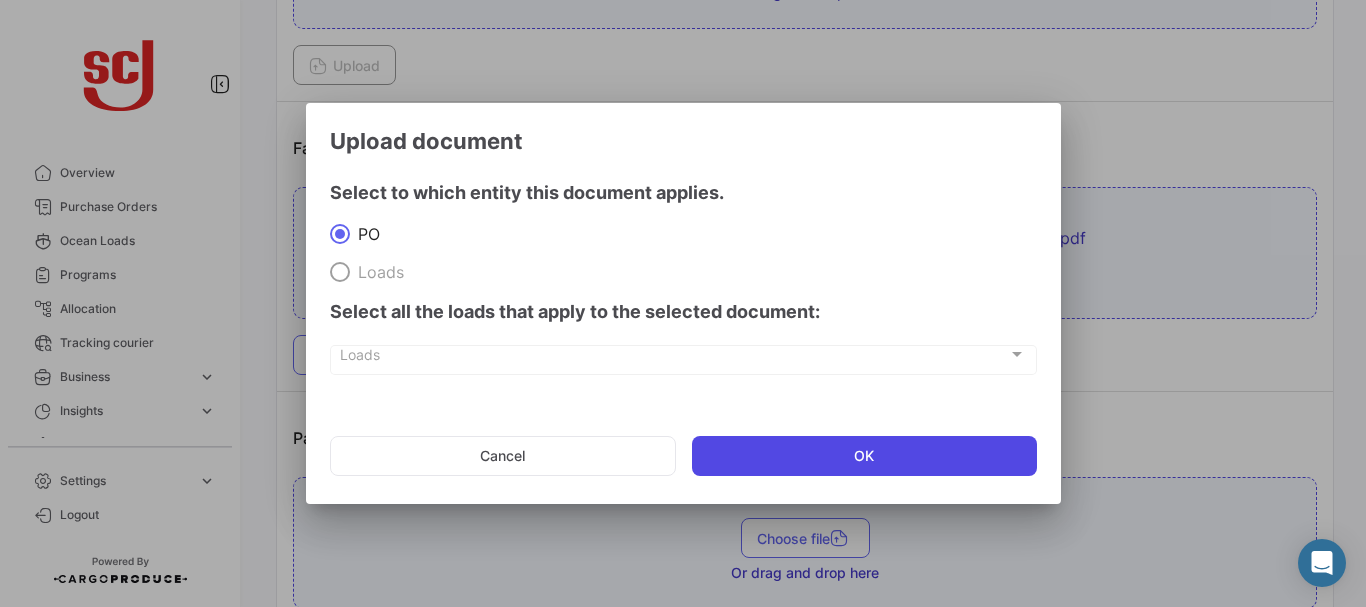 click on "OK" 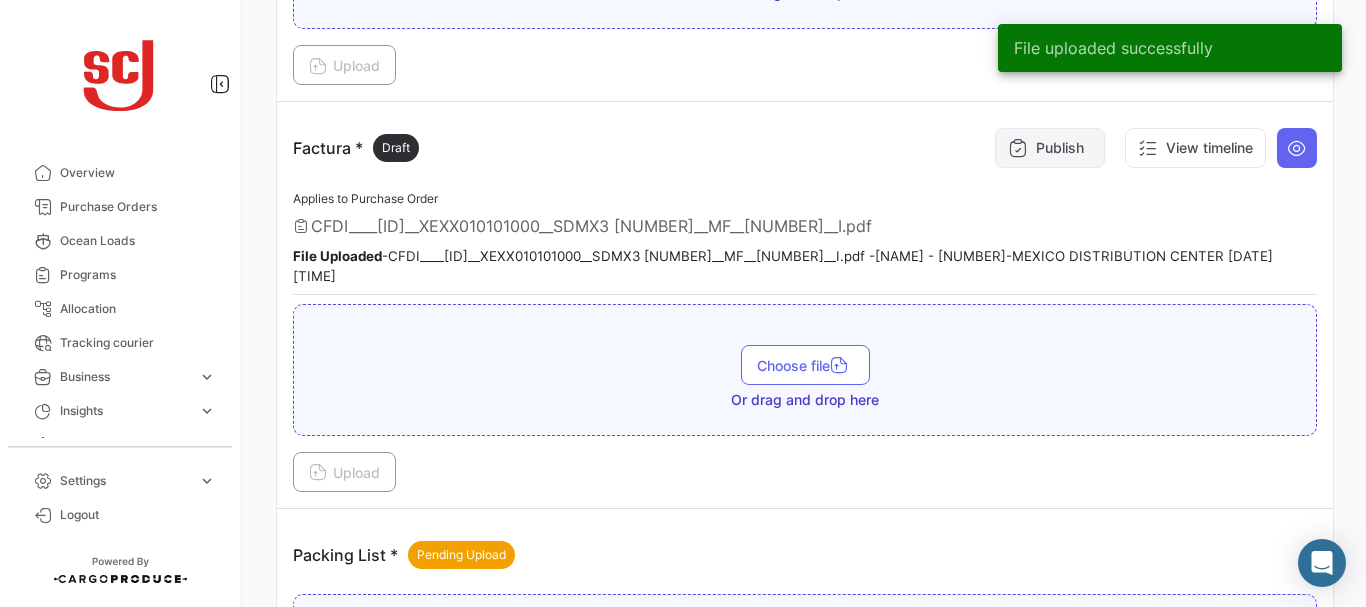 click on "Publish" at bounding box center (1050, 148) 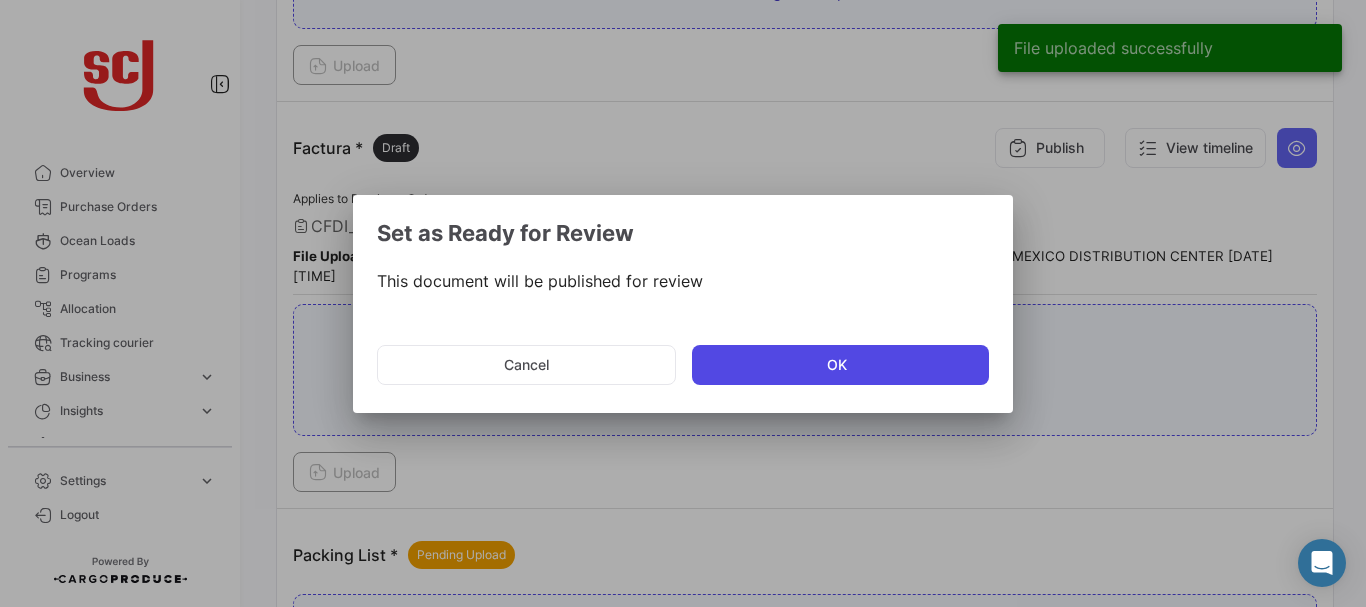click on "OK" 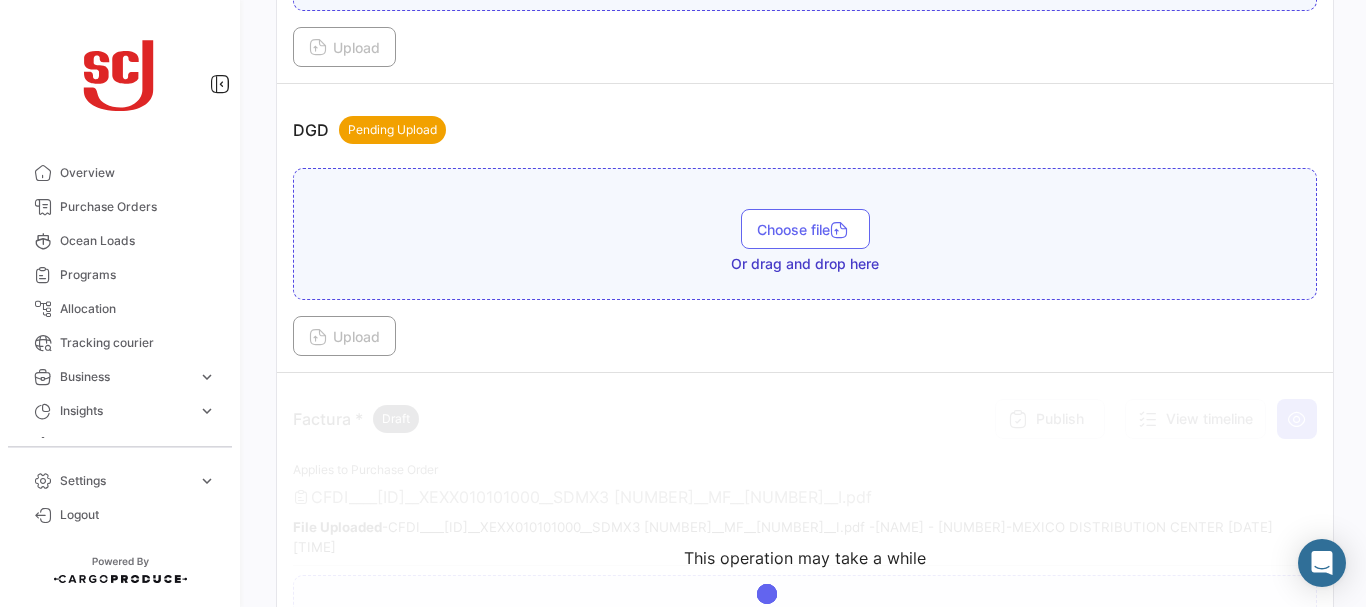 scroll, scrollTop: 1349, scrollLeft: 0, axis: vertical 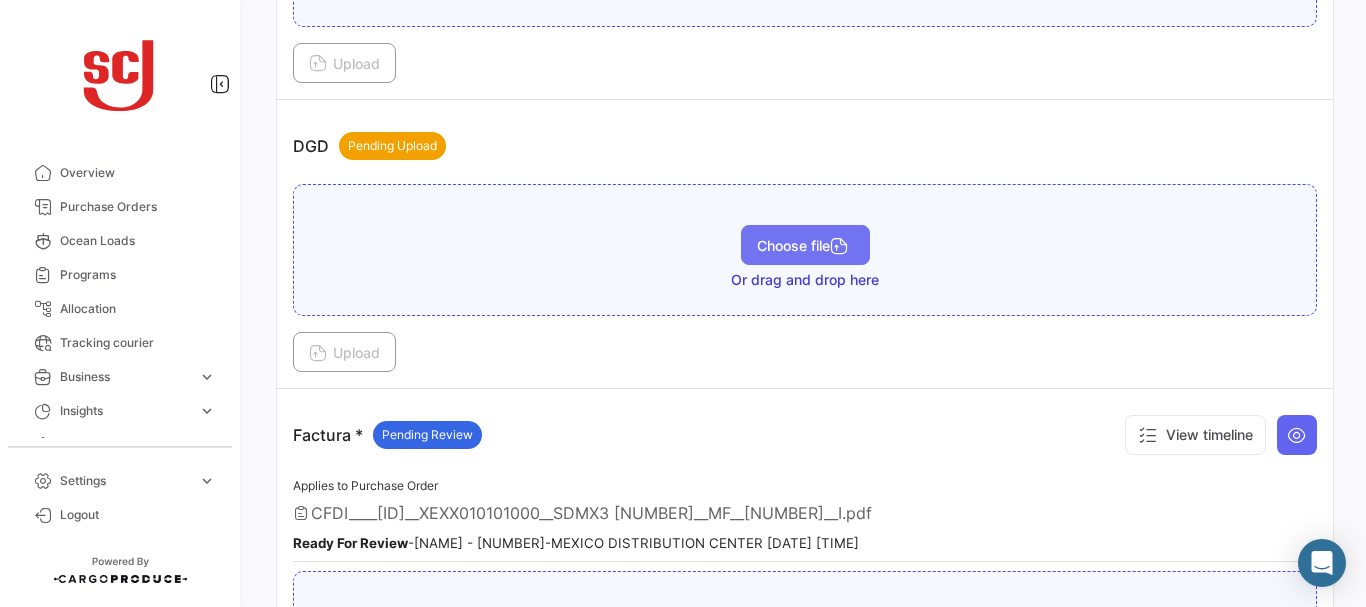click on "Choose file" at bounding box center (805, 245) 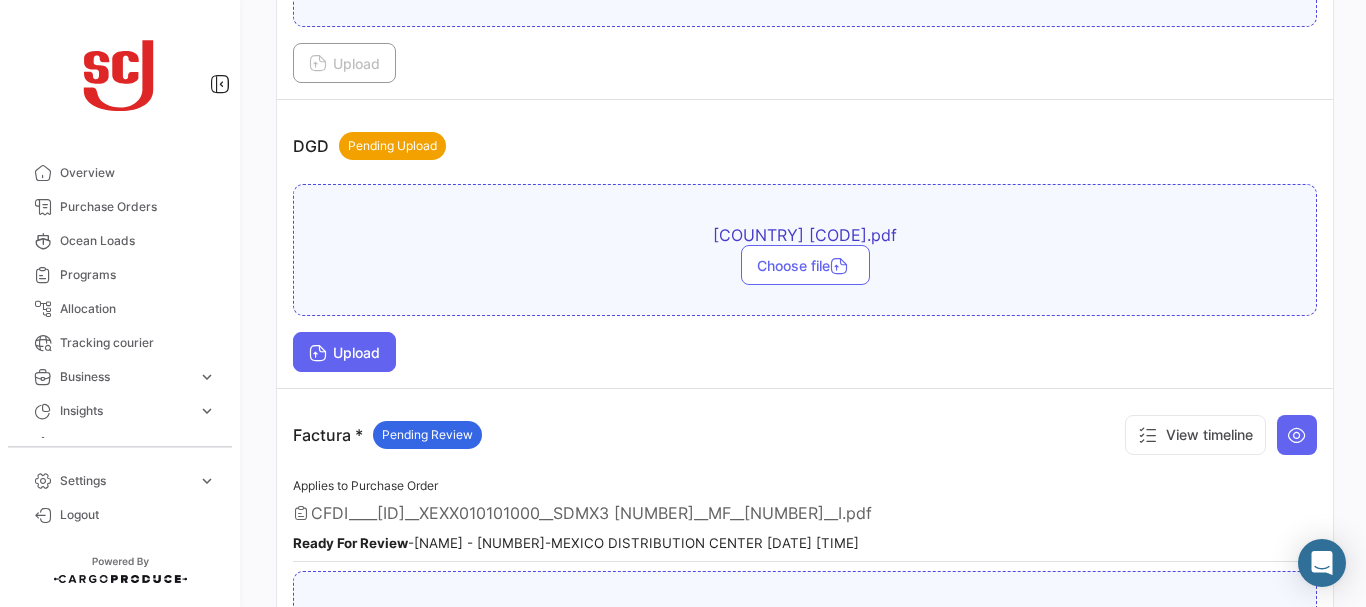 click on "Upload" at bounding box center [344, 352] 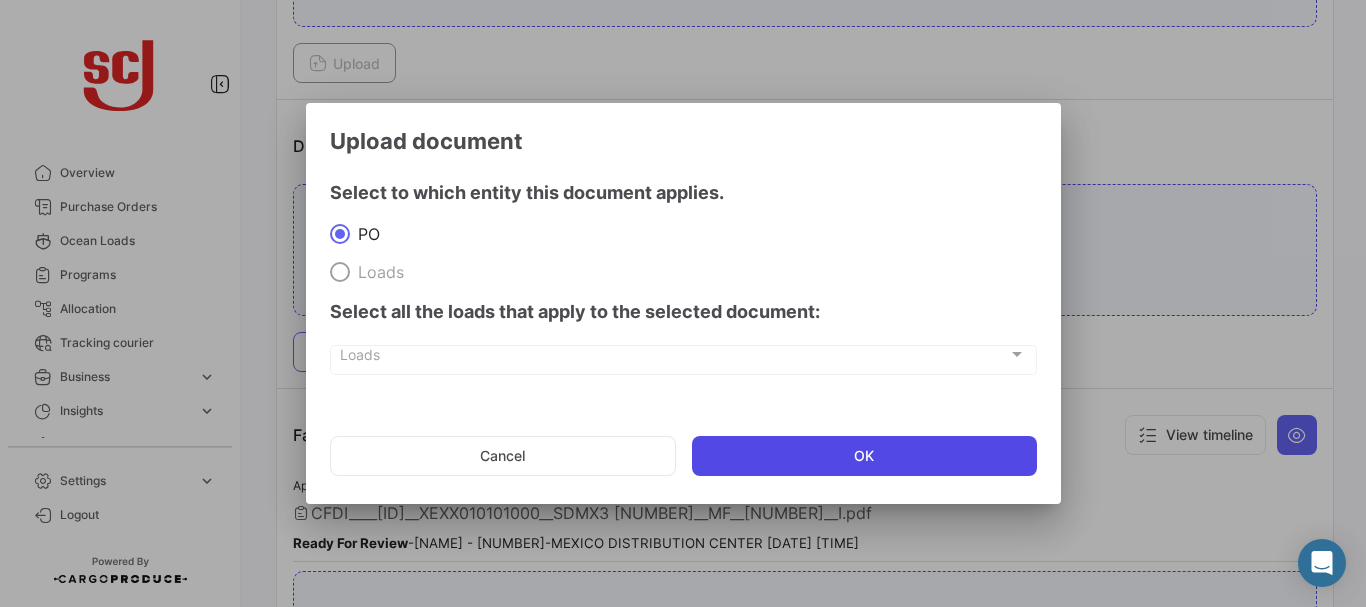 click on "OK" 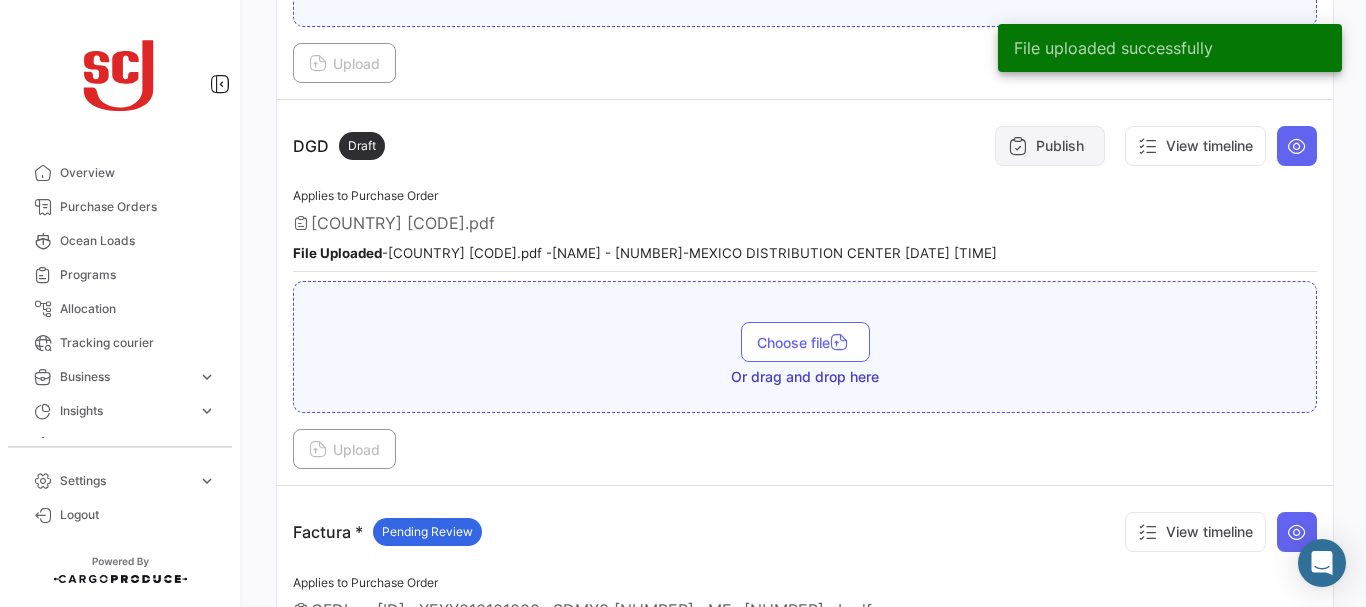 click on "Publish" at bounding box center [1050, 146] 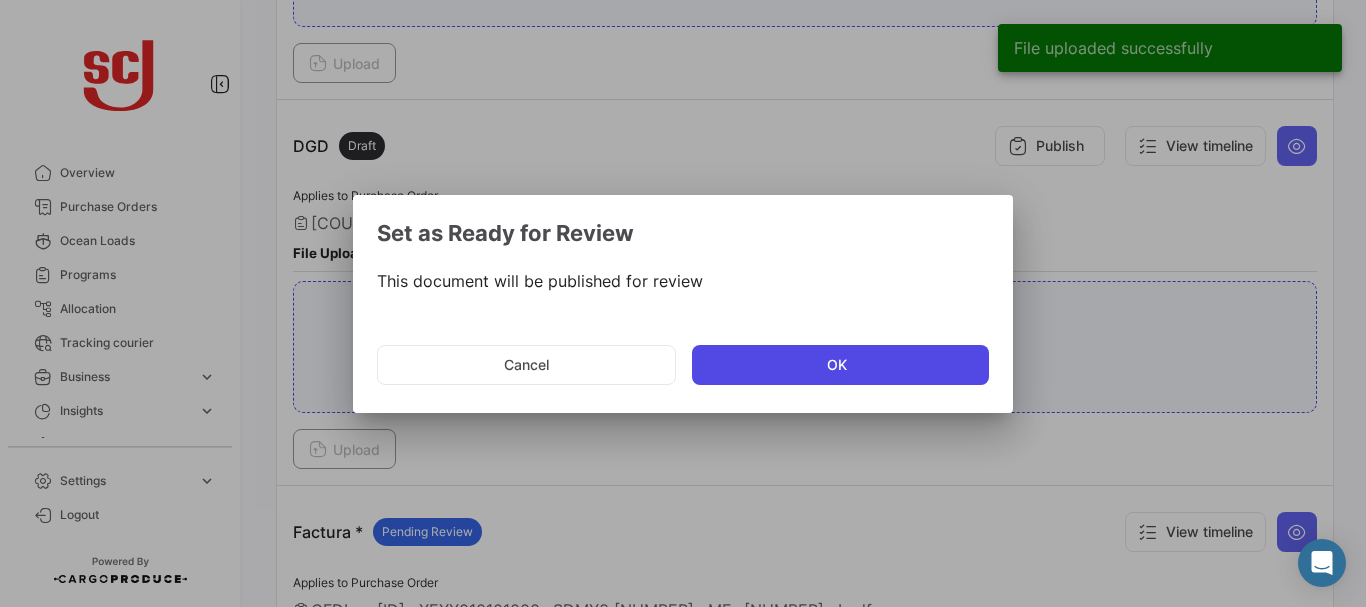 click on "OK" 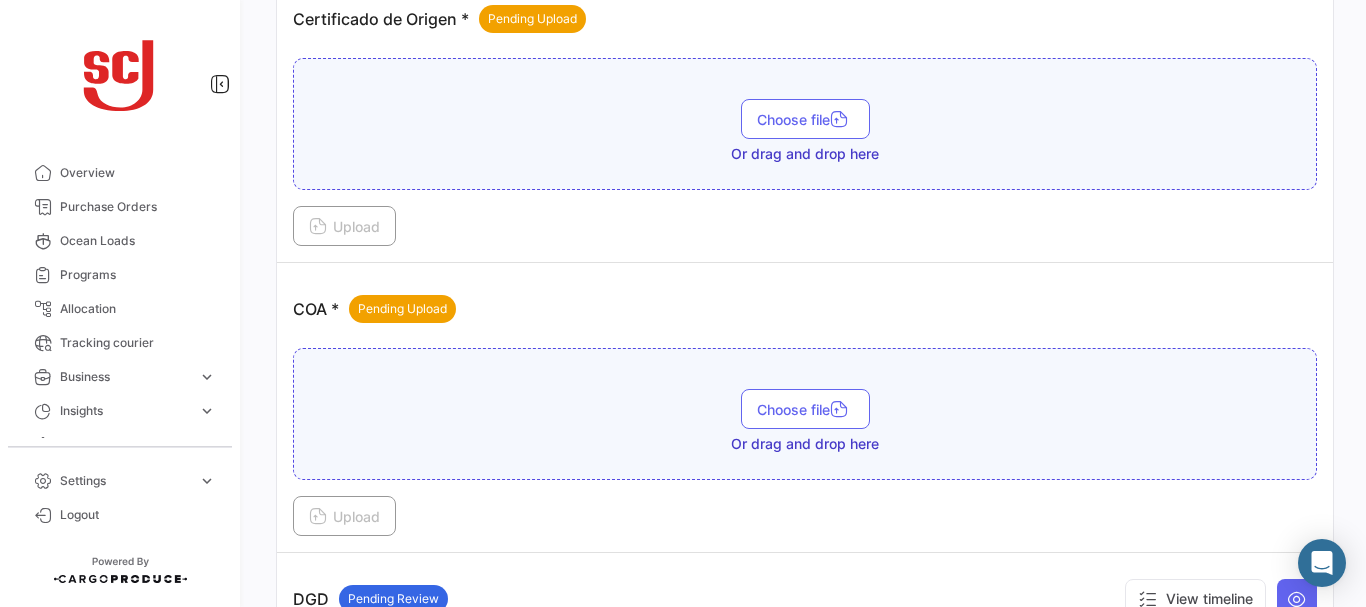 scroll, scrollTop: 890, scrollLeft: 0, axis: vertical 